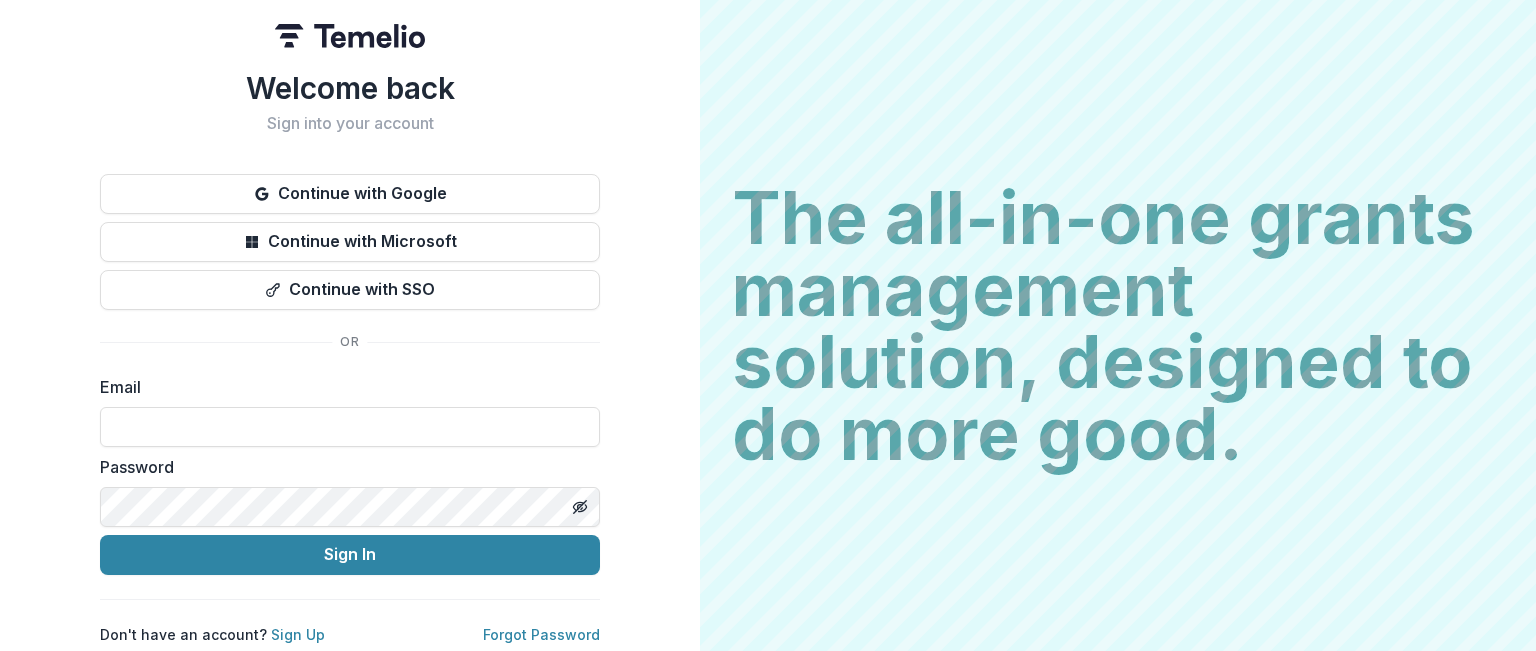 scroll, scrollTop: 0, scrollLeft: 0, axis: both 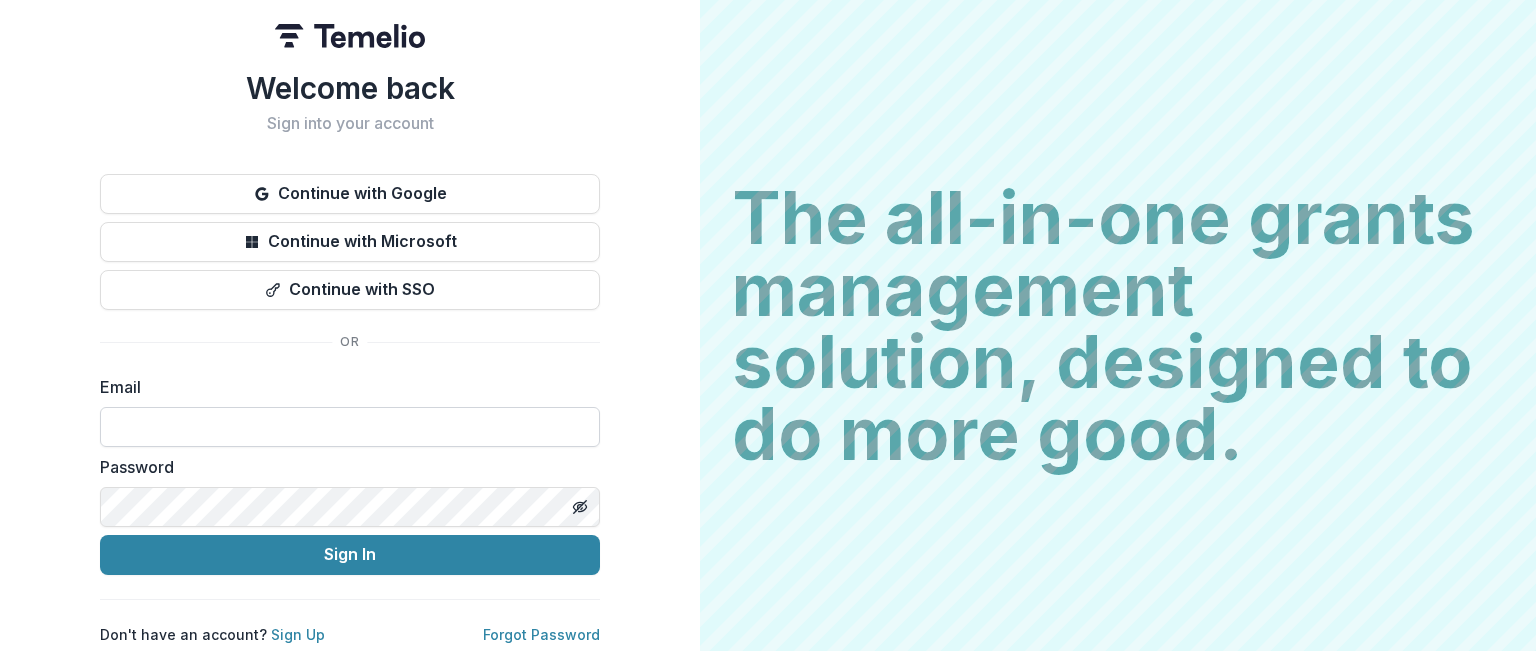click at bounding box center (350, 427) 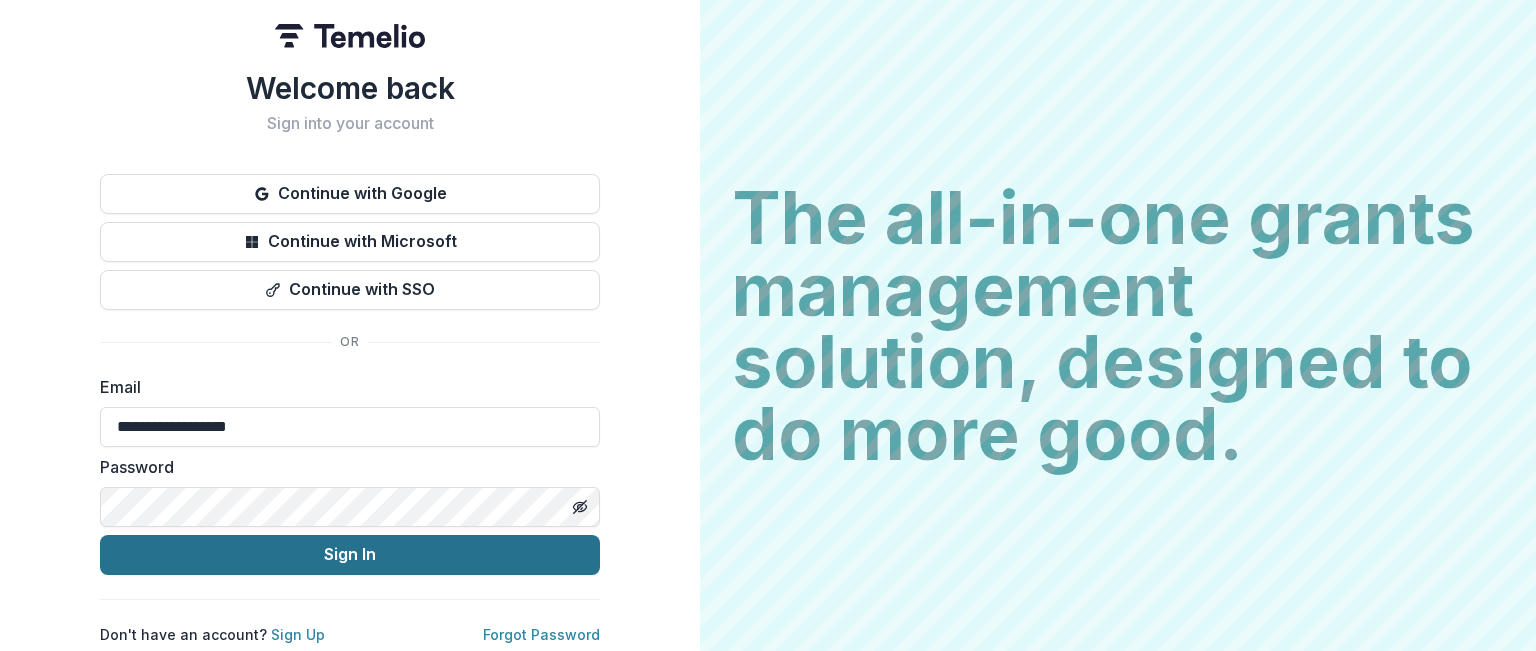 click on "Sign In" at bounding box center [350, 555] 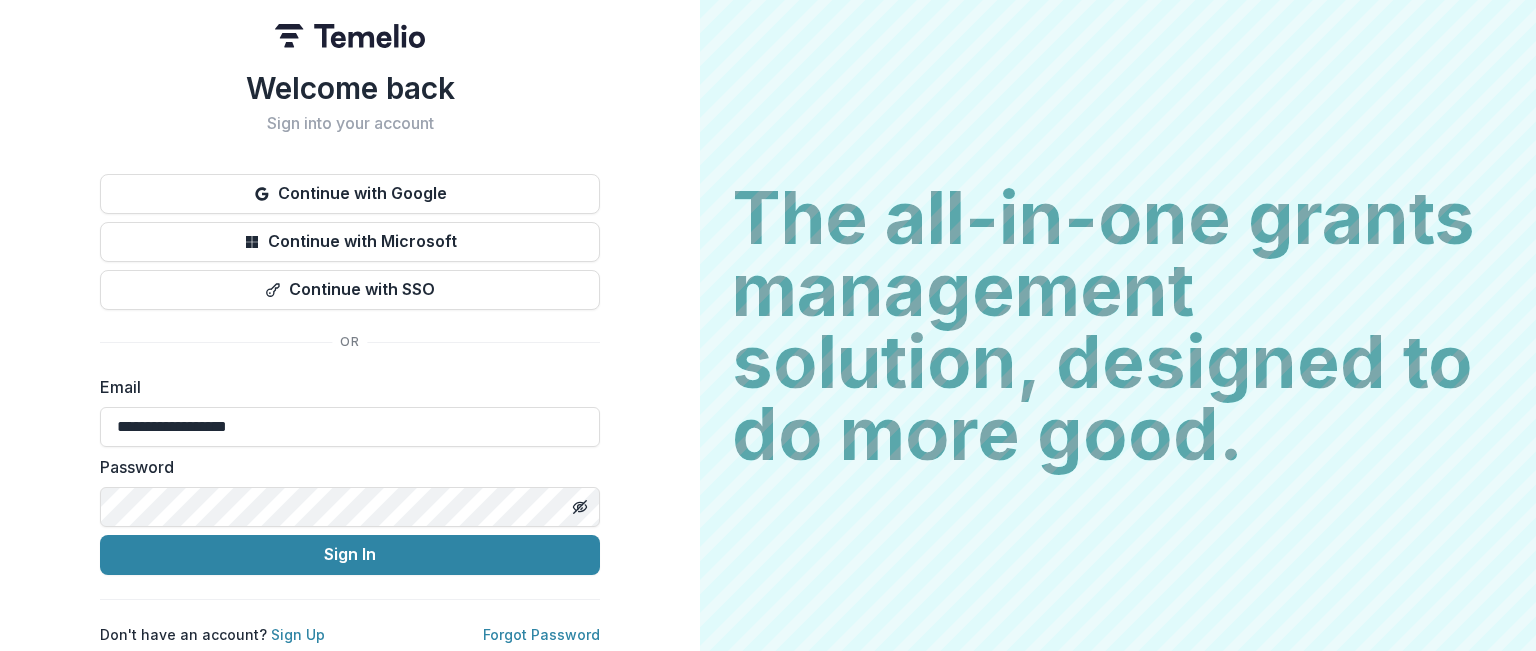 click on "The all-in-one grants management solution, designed to do more good." at bounding box center (1118, 326) 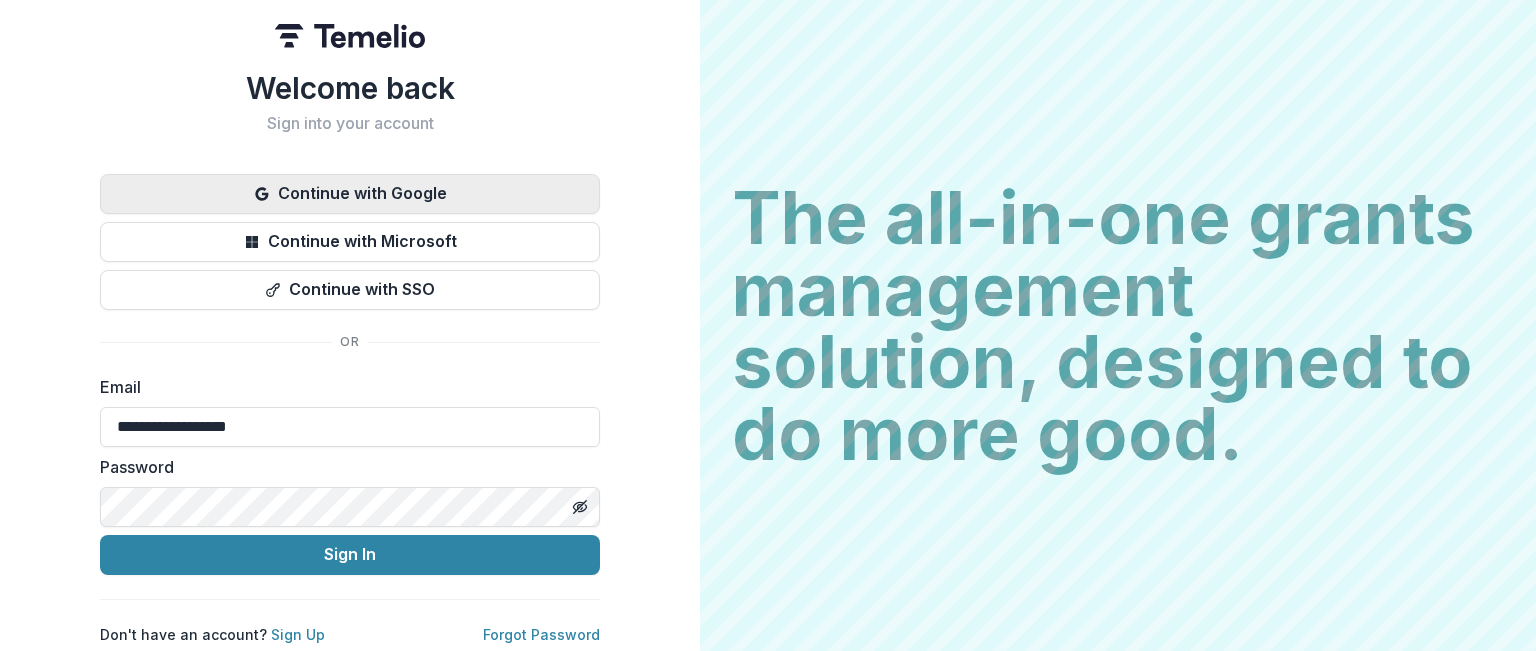 click on "Continue with Google" at bounding box center [350, 194] 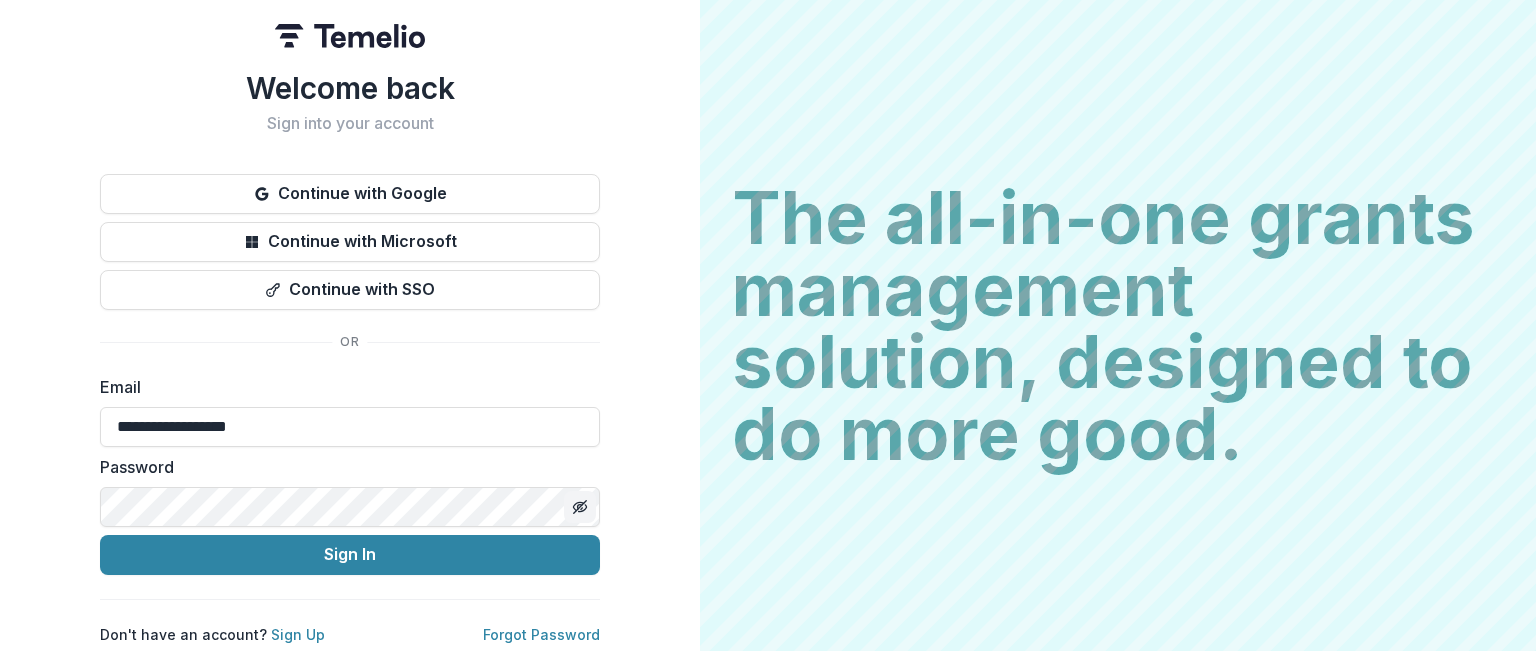 click 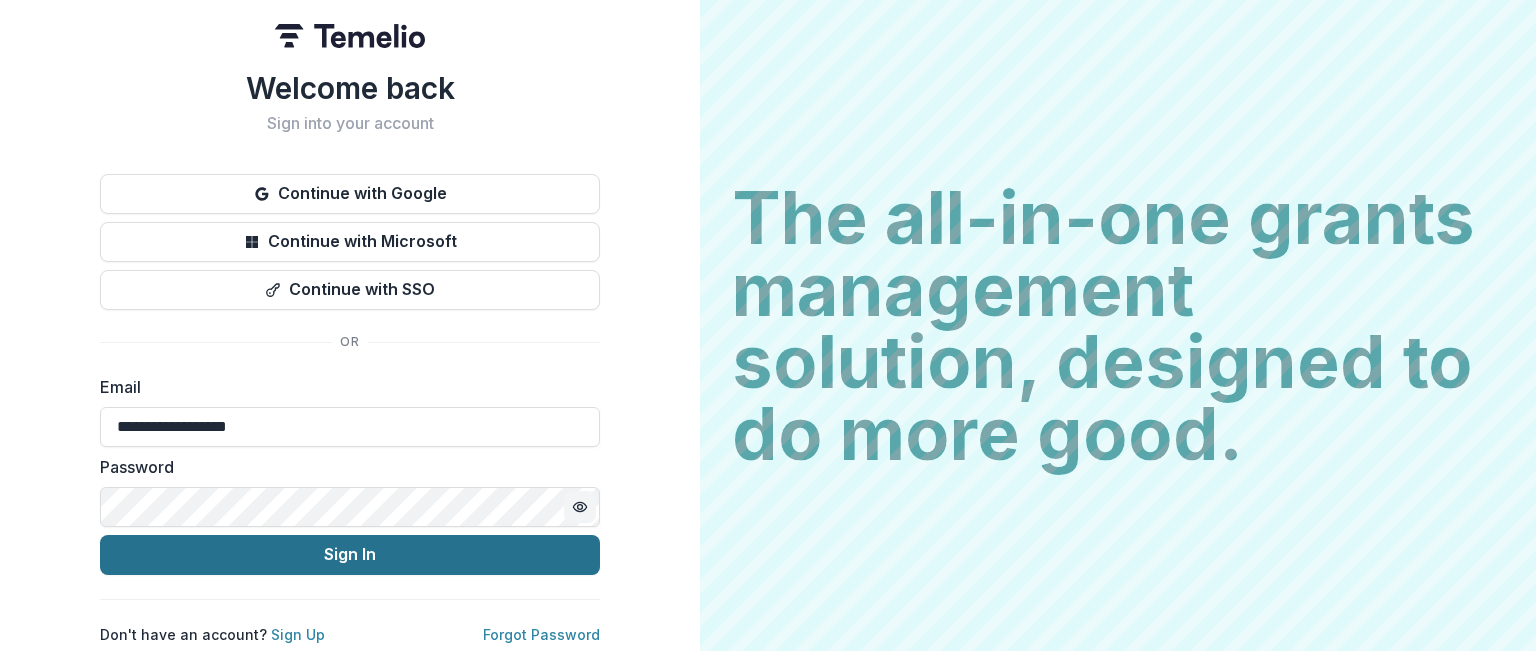 click on "Sign In" at bounding box center [350, 555] 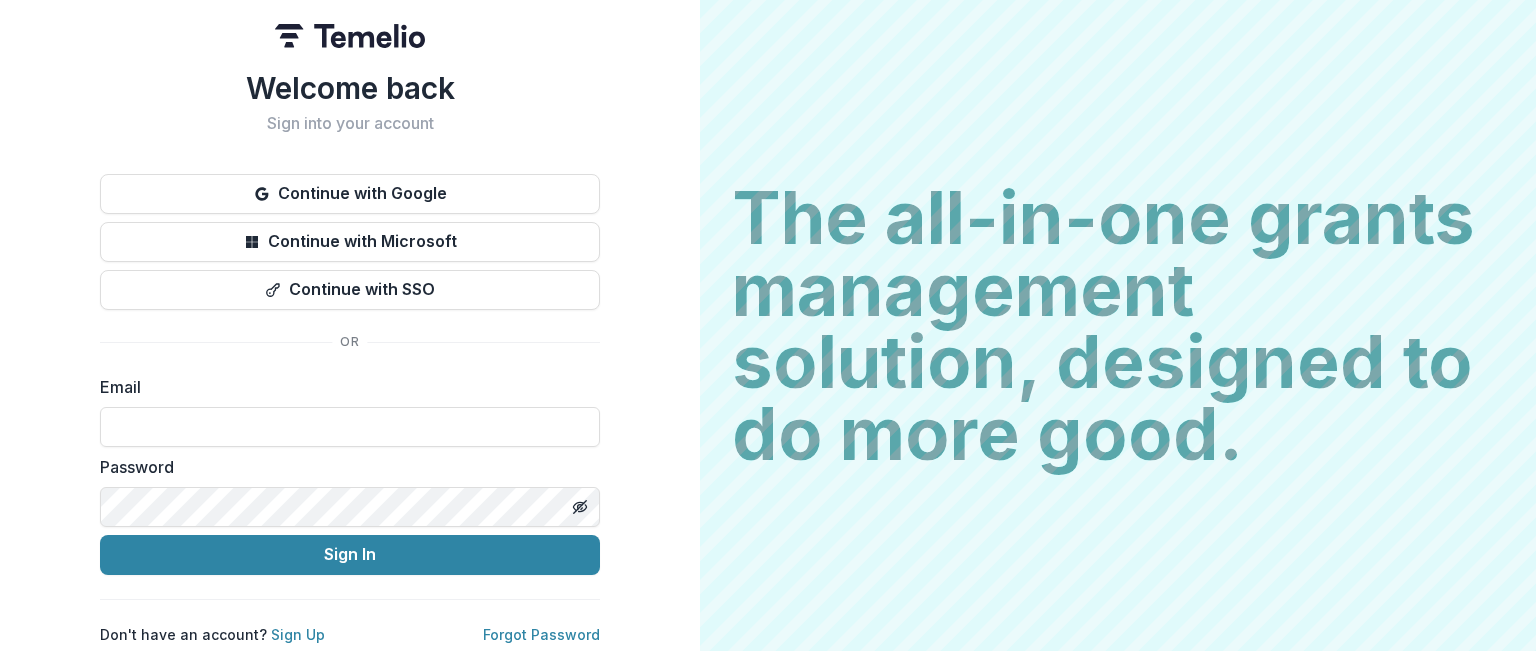 scroll, scrollTop: 0, scrollLeft: 0, axis: both 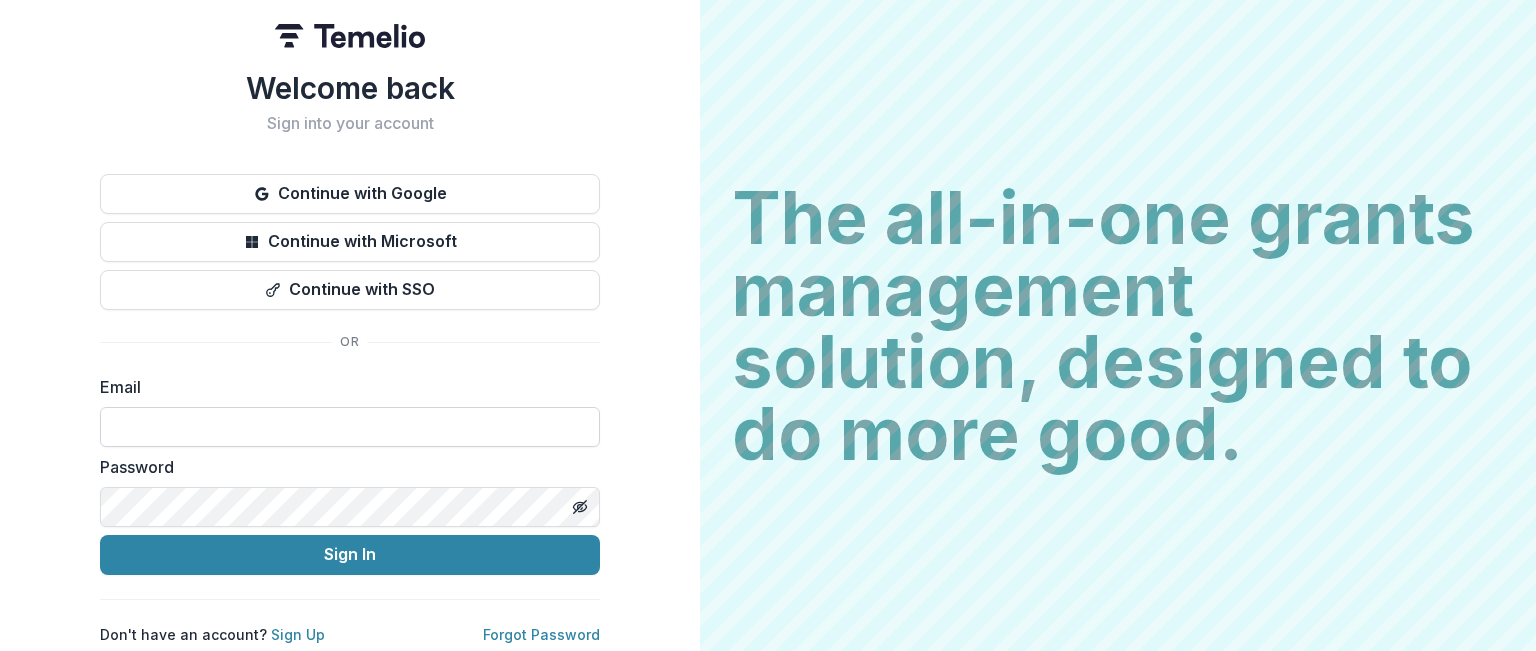 click at bounding box center [350, 427] 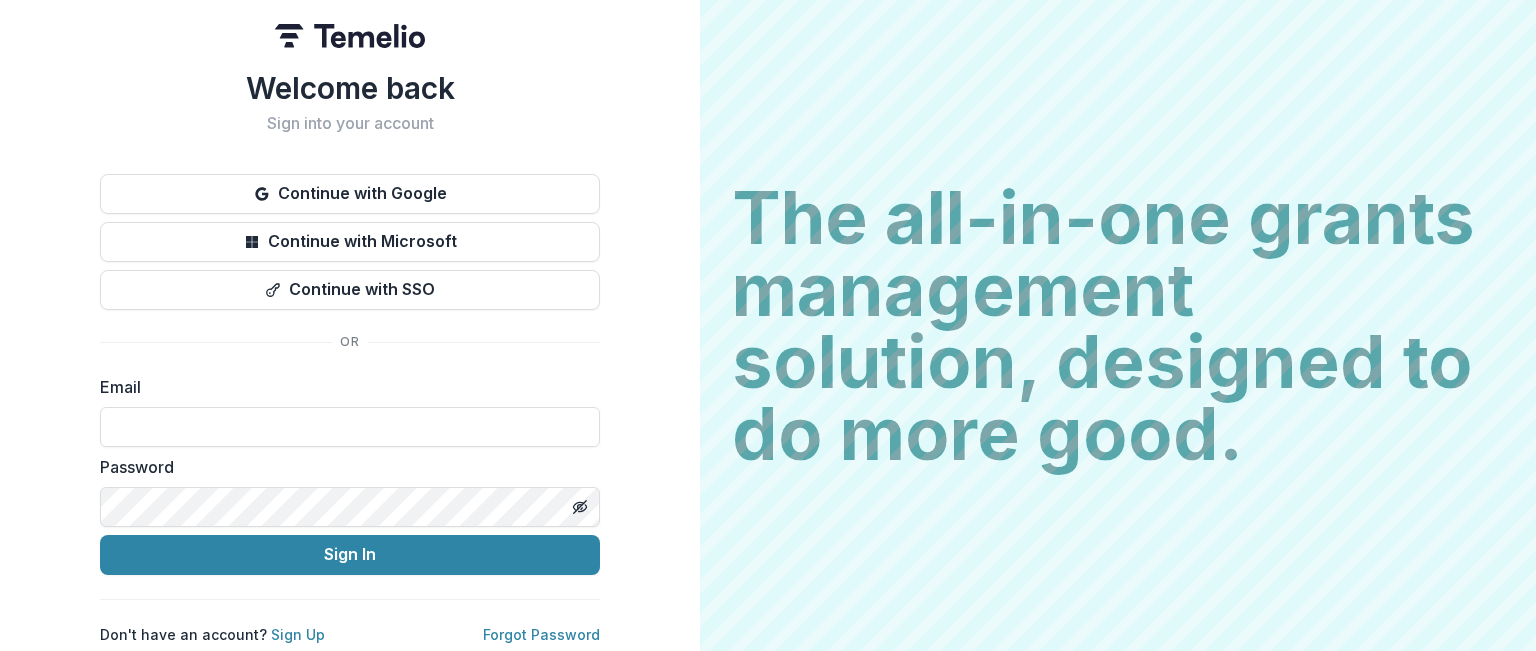 type on "**********" 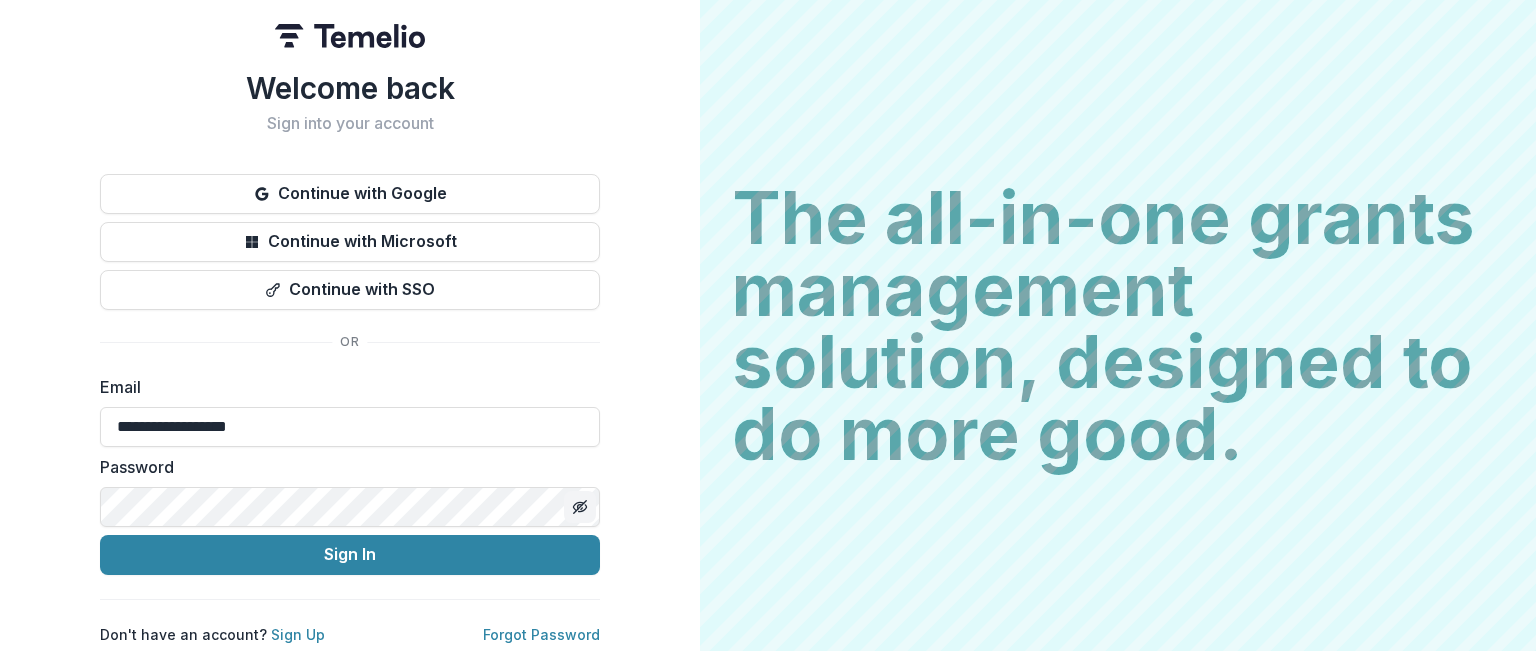 click 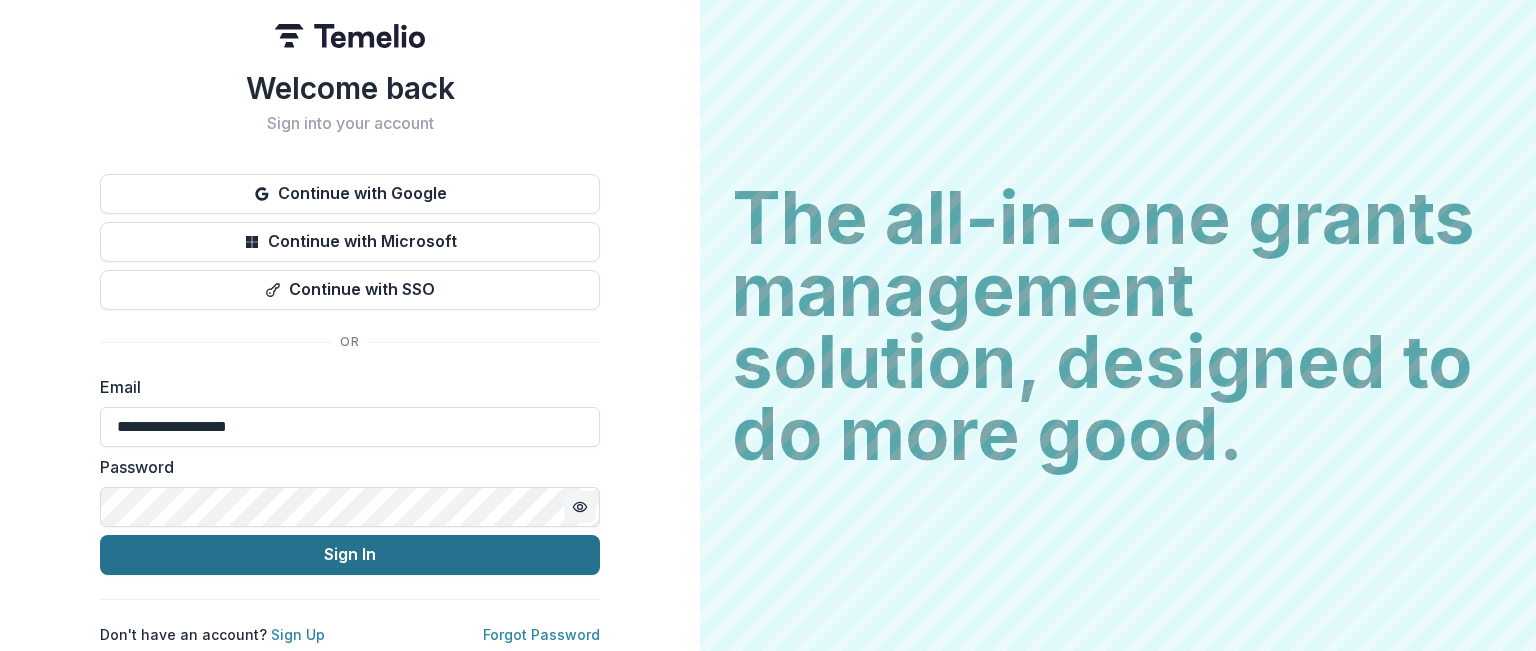 click on "Sign In" at bounding box center [350, 555] 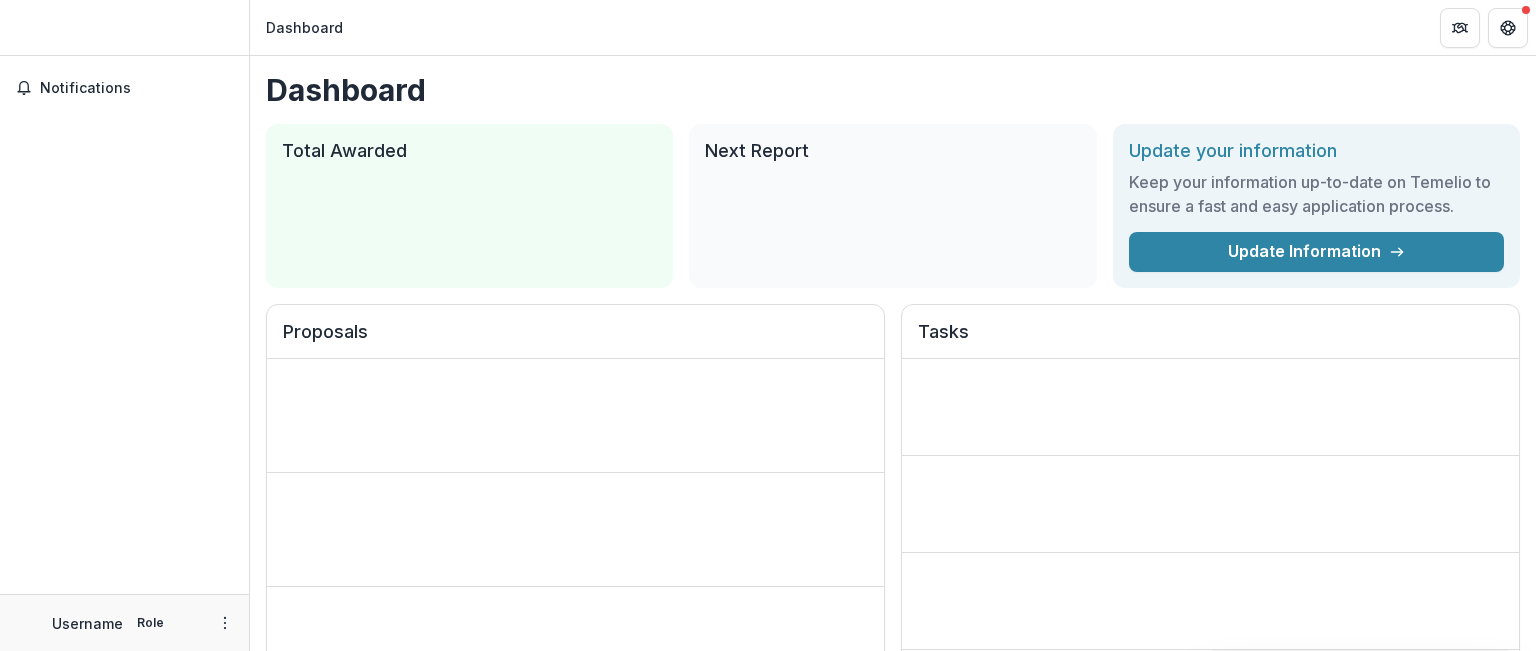 scroll, scrollTop: 0, scrollLeft: 0, axis: both 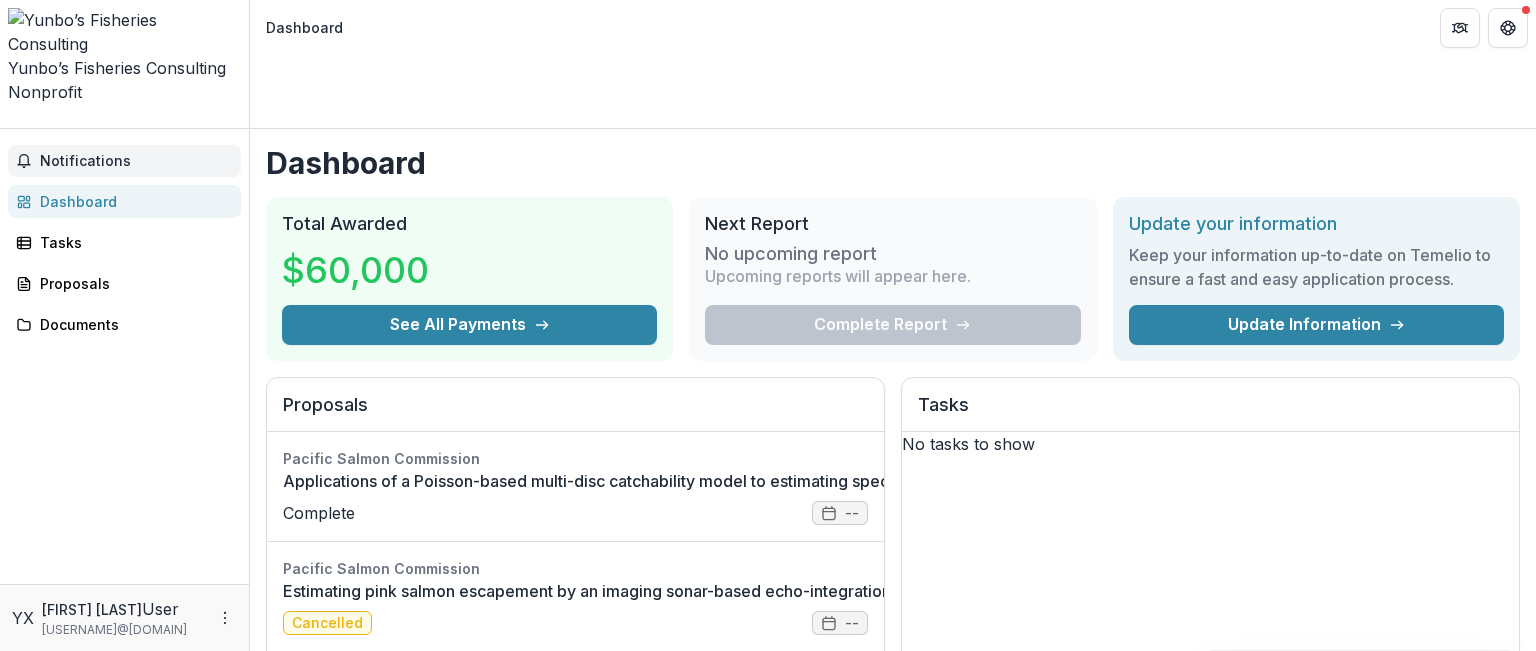 click on "Notifications" at bounding box center (136, 161) 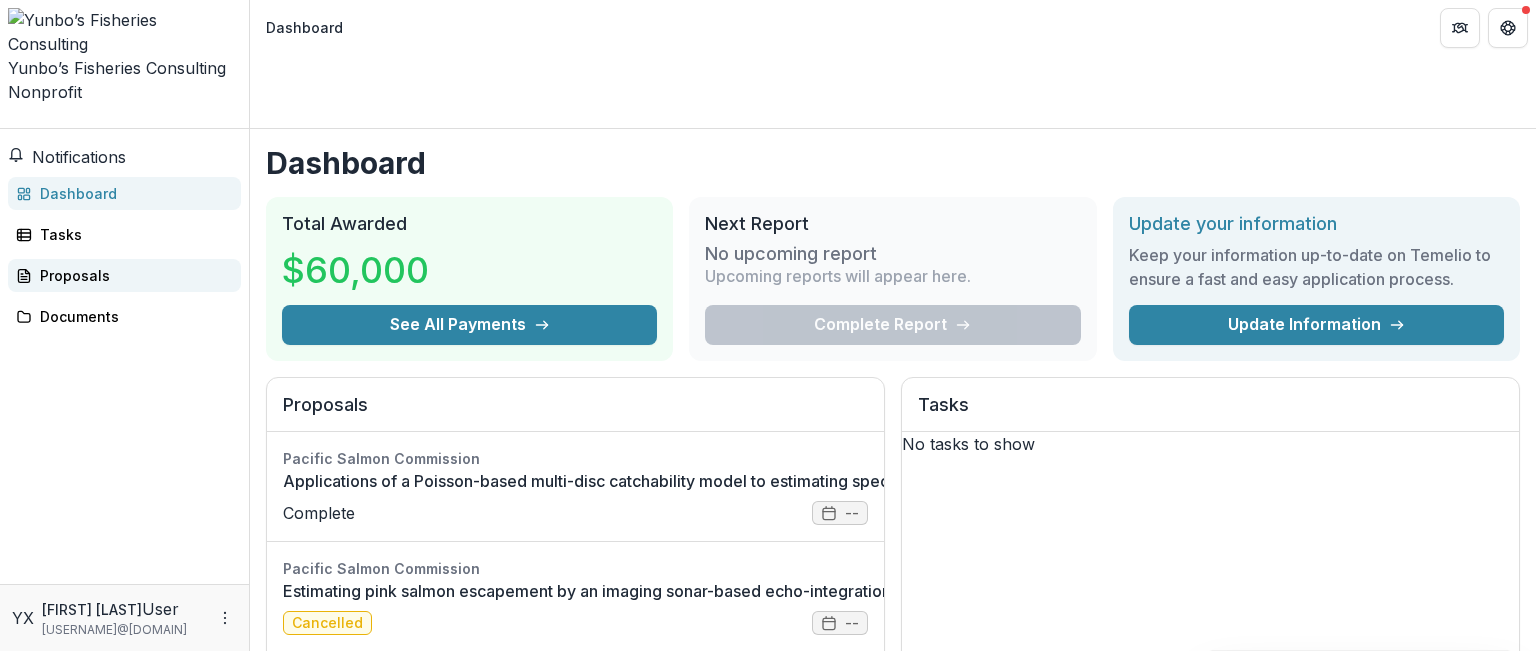 click on "Proposals" at bounding box center (132, 275) 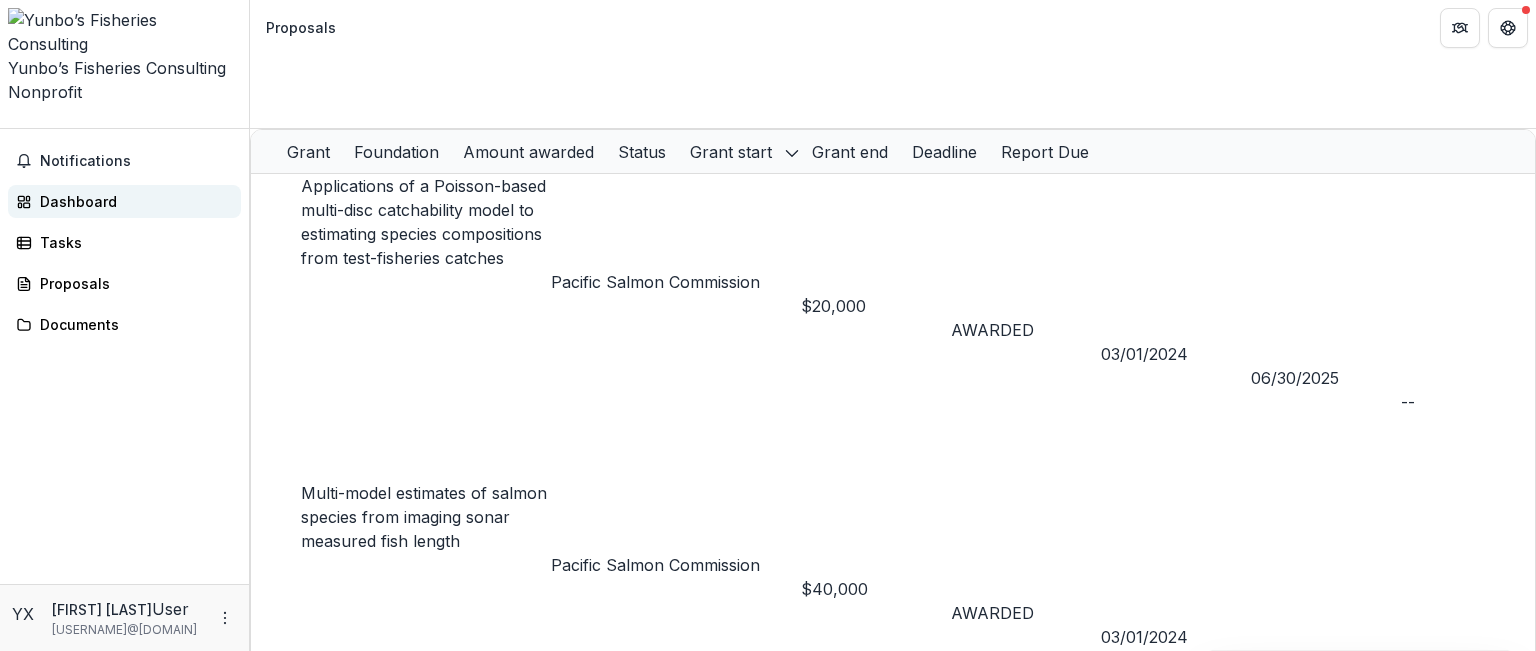 click on "Dashboard" at bounding box center [132, 201] 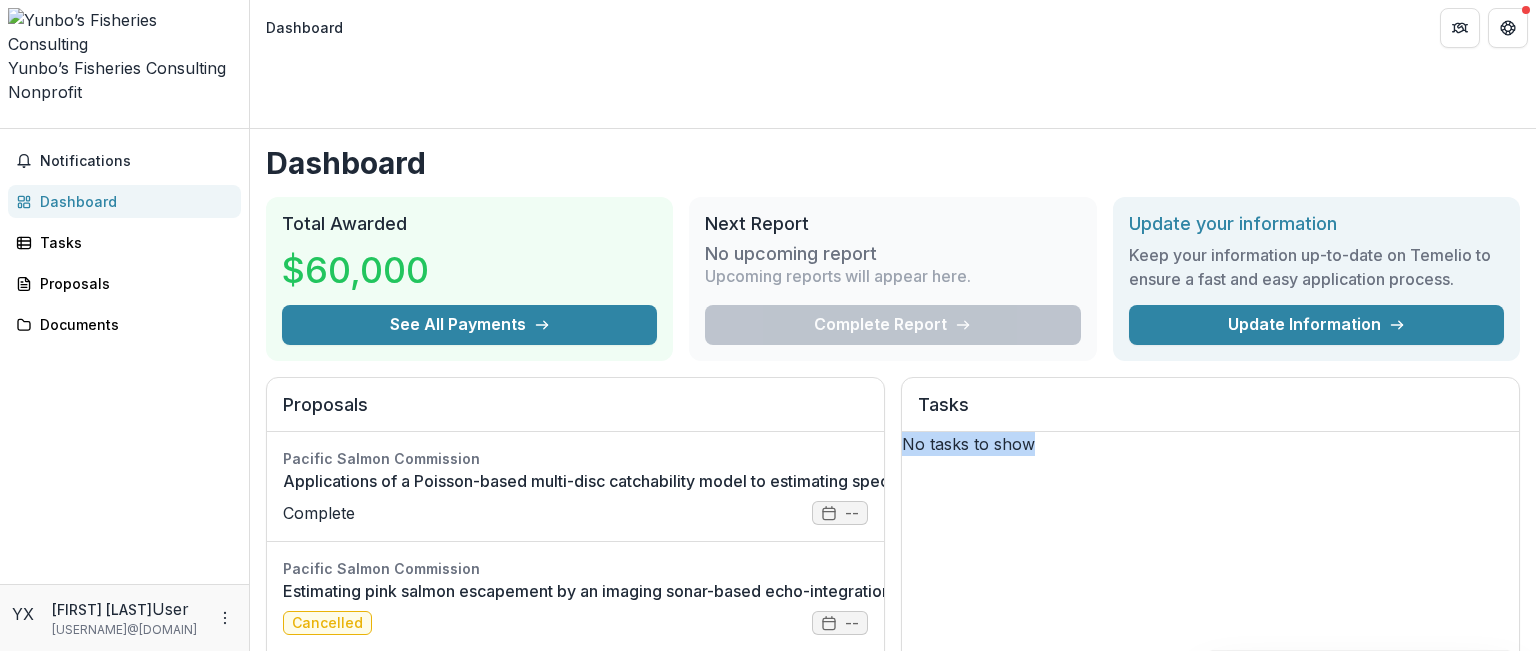 drag, startPoint x: 1535, startPoint y: 307, endPoint x: 1521, endPoint y: 427, distance: 120.8139 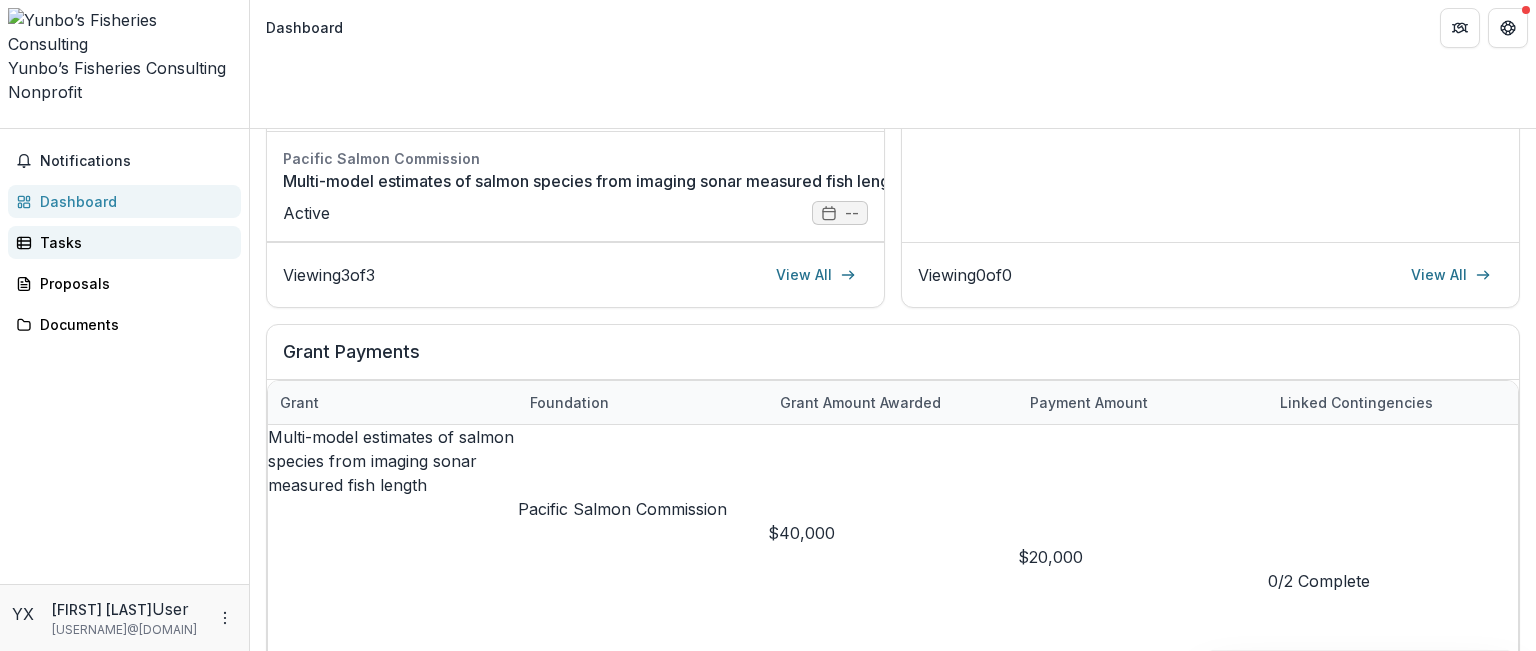 click on "Tasks" at bounding box center [132, 242] 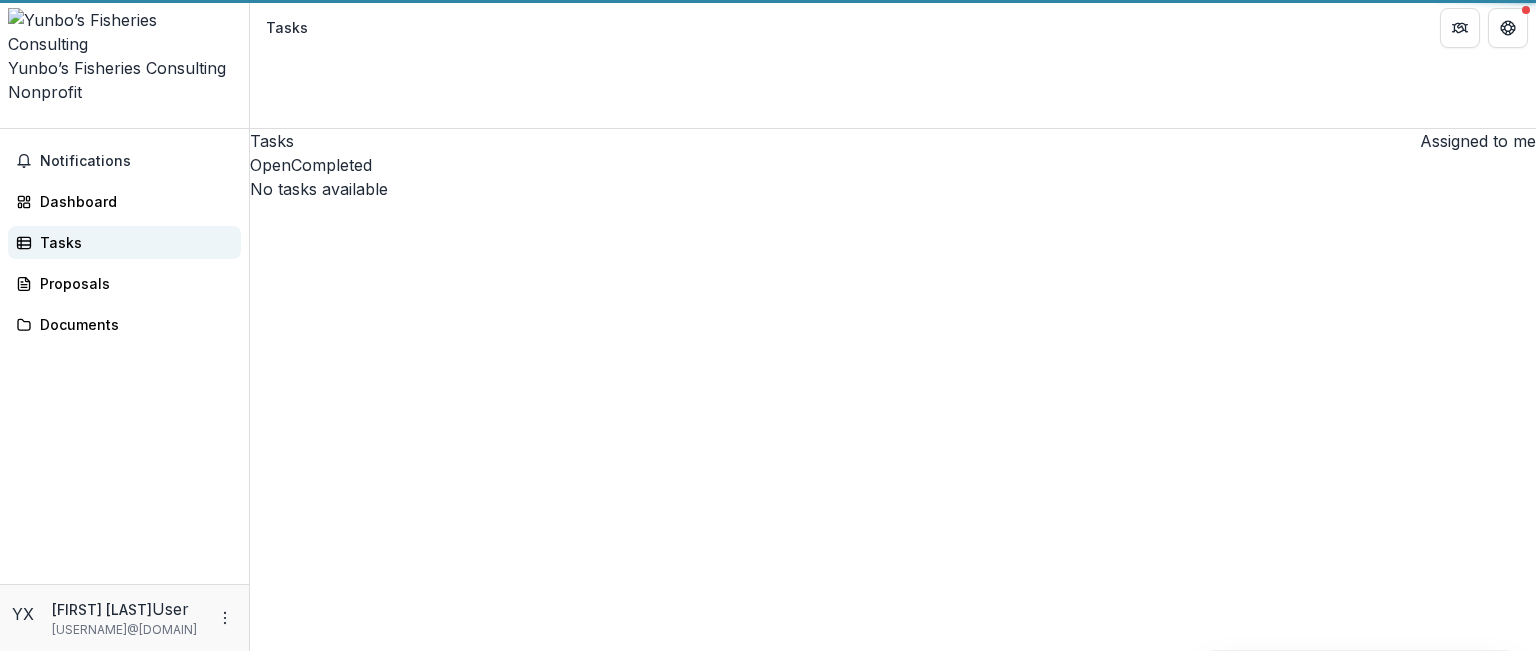scroll, scrollTop: 0, scrollLeft: 0, axis: both 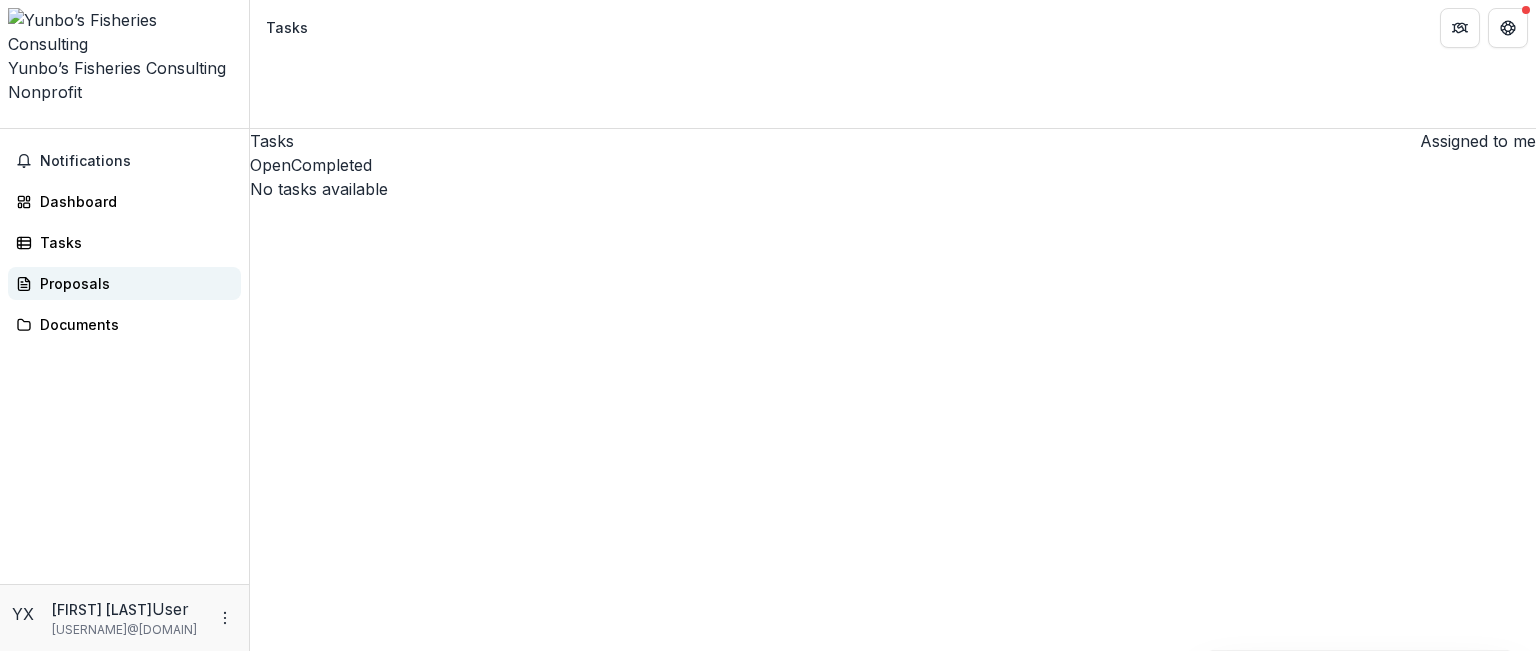 click on "Proposals" at bounding box center [132, 283] 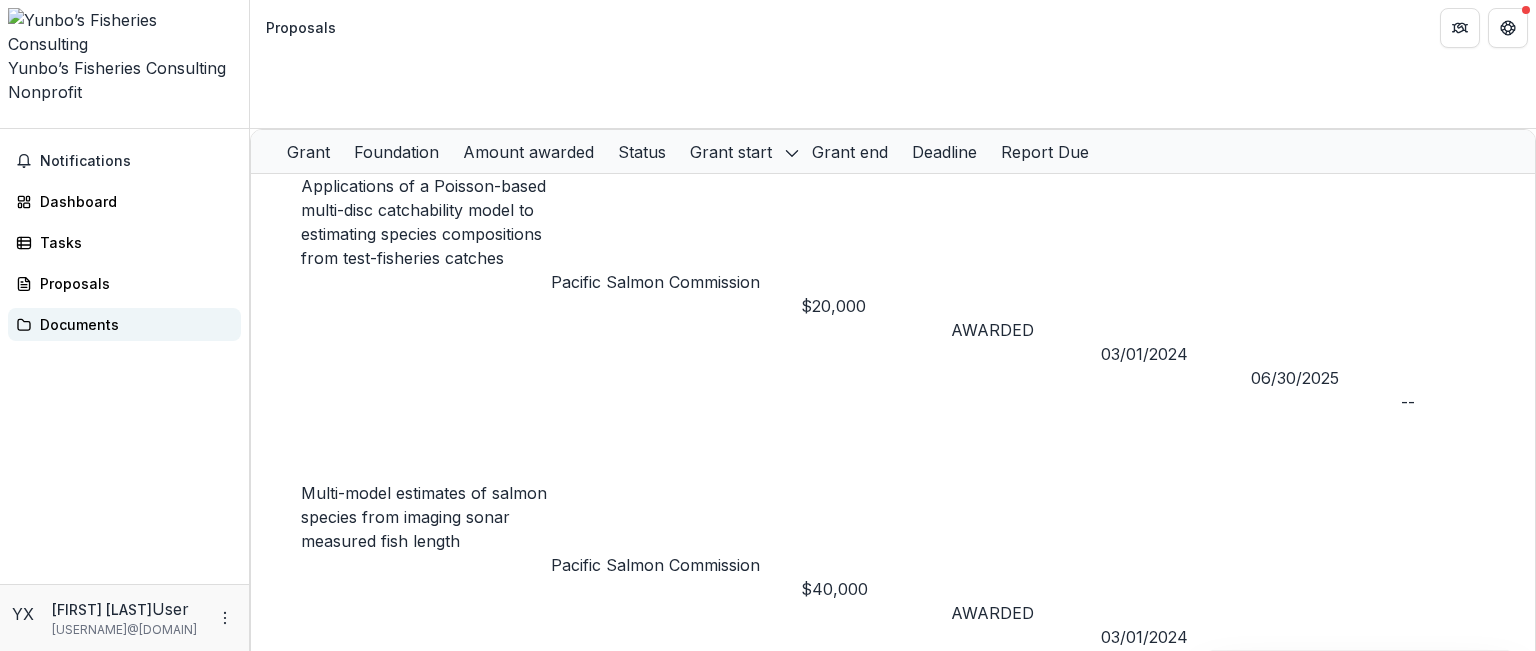 click on "Documents" at bounding box center [132, 324] 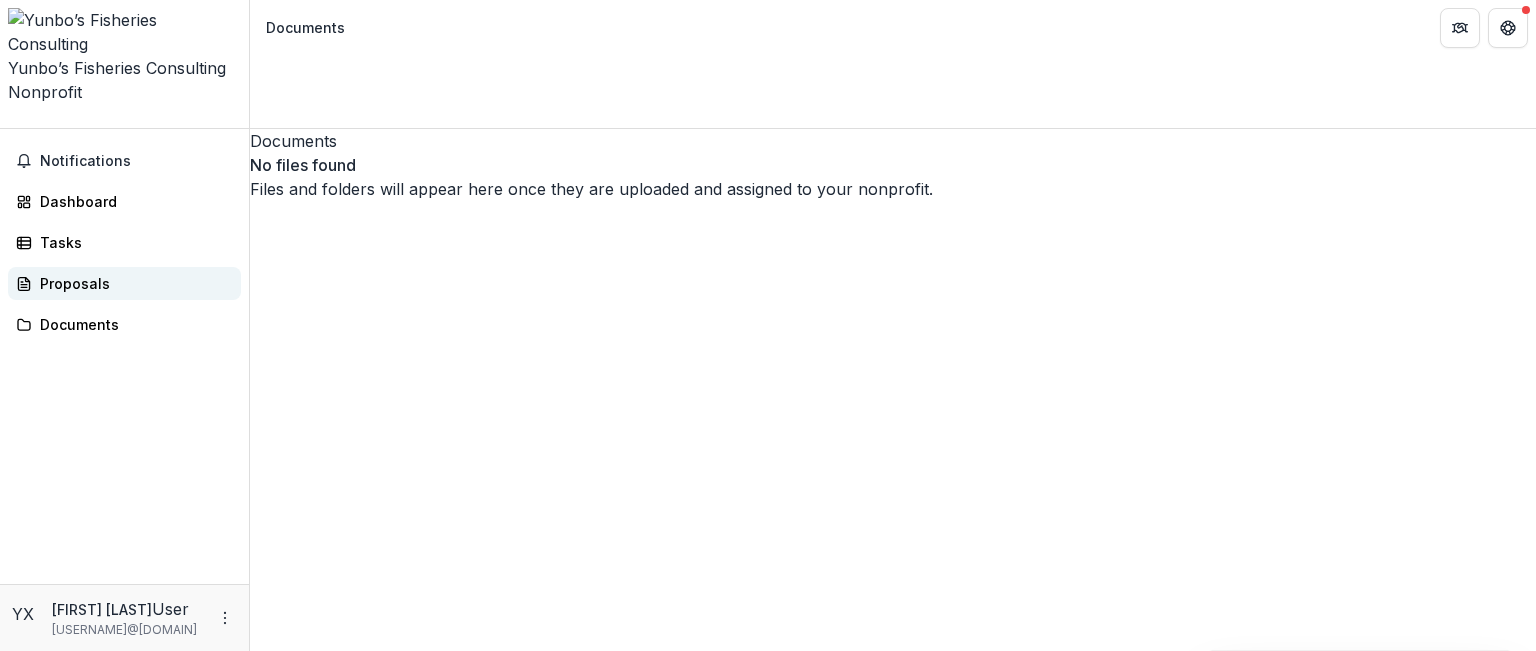 click on "Proposals" at bounding box center (132, 283) 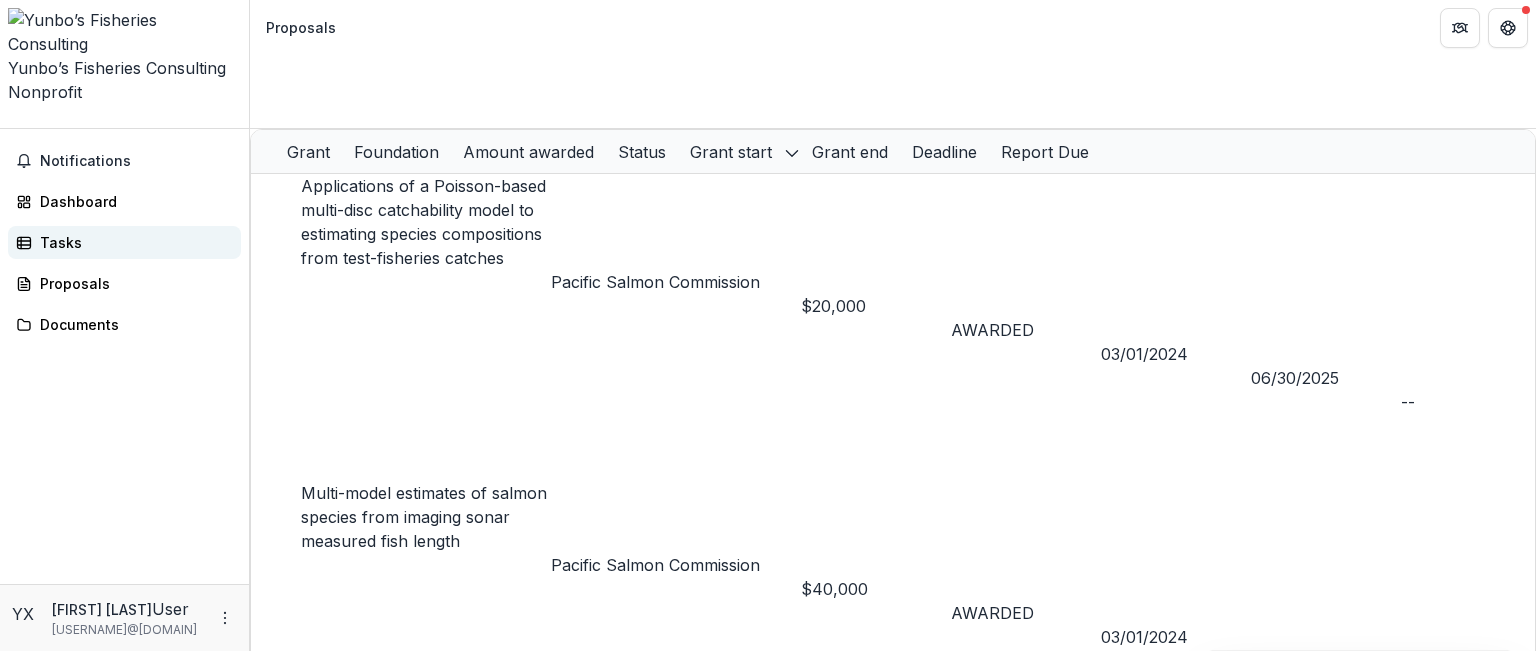click on "Tasks" at bounding box center [132, 242] 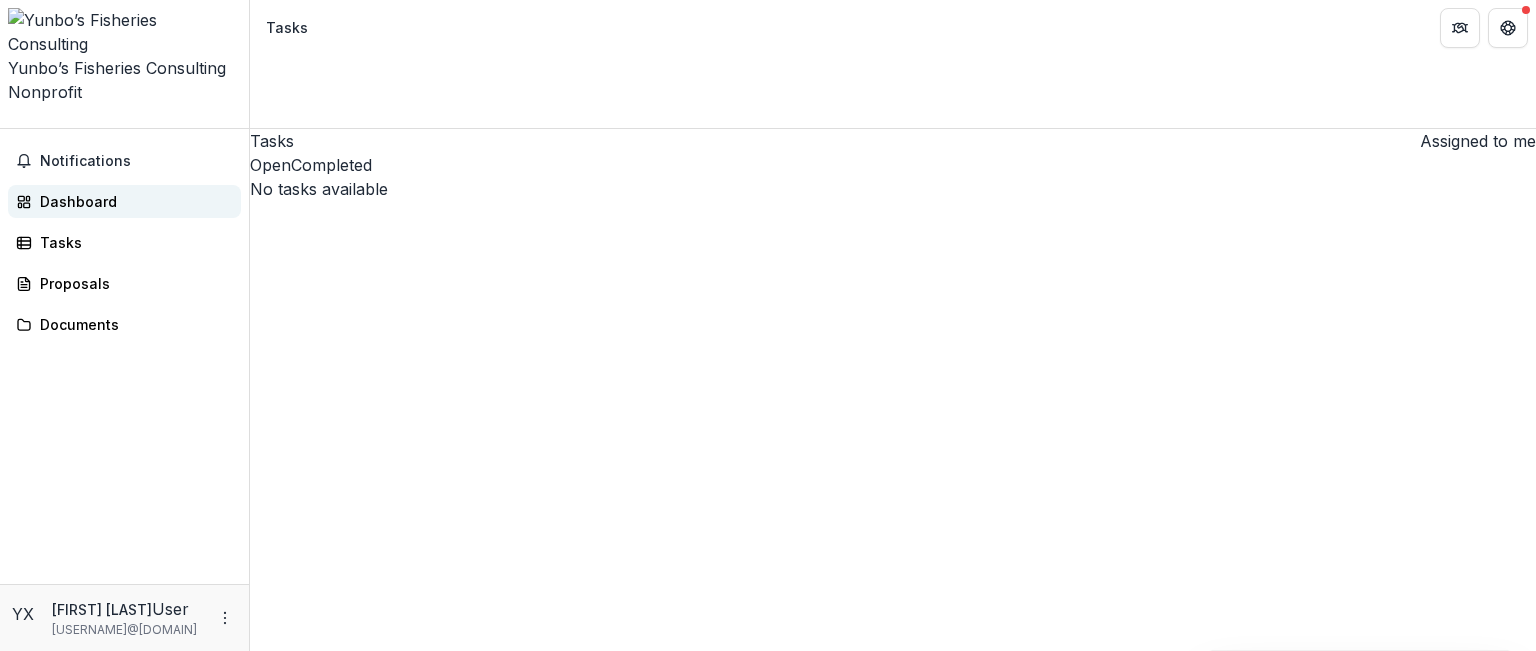 click on "Dashboard" at bounding box center (132, 201) 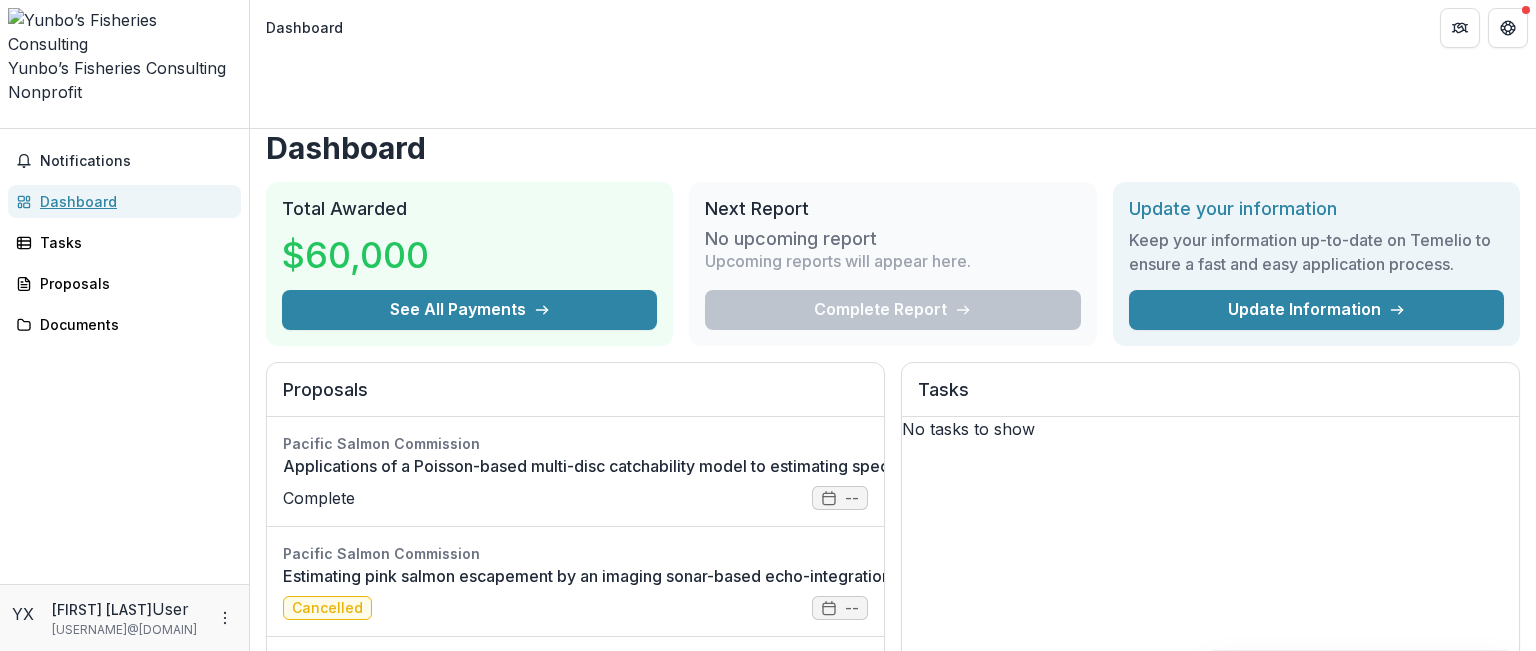 scroll, scrollTop: 4, scrollLeft: 0, axis: vertical 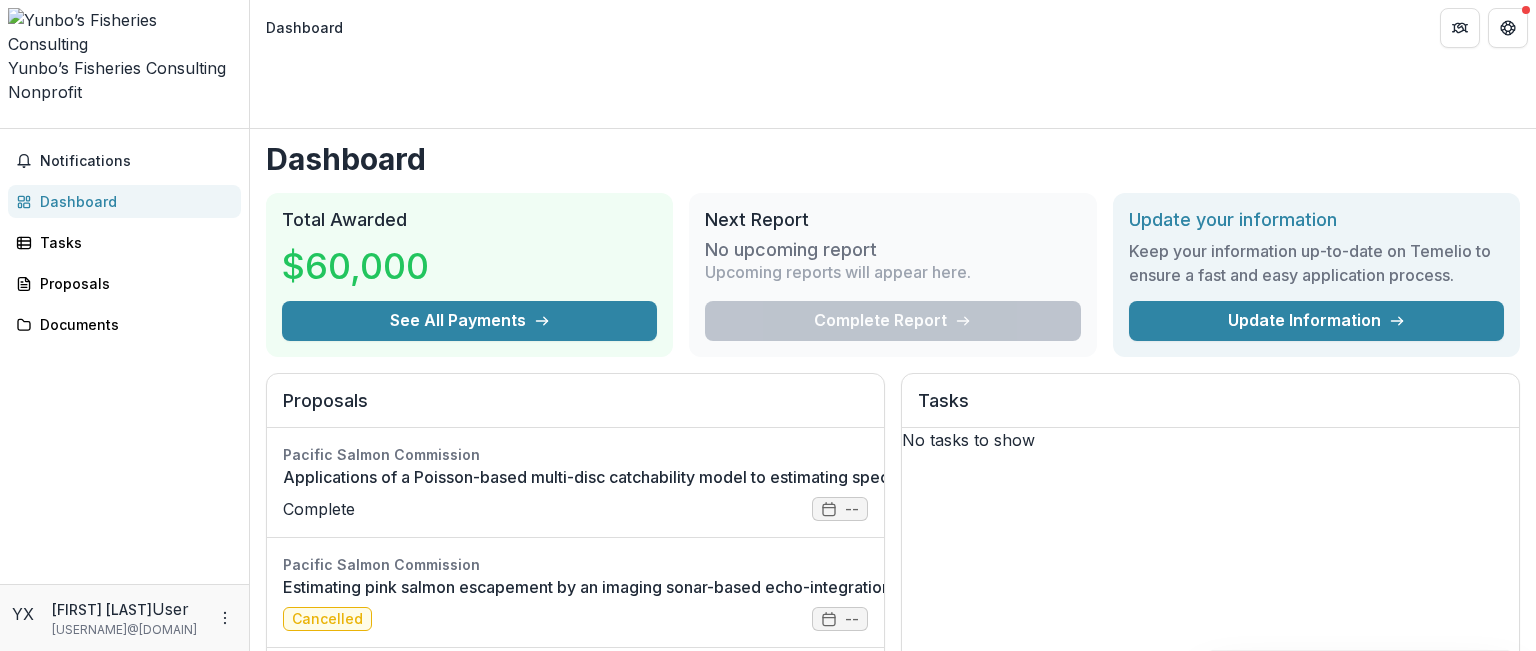 click 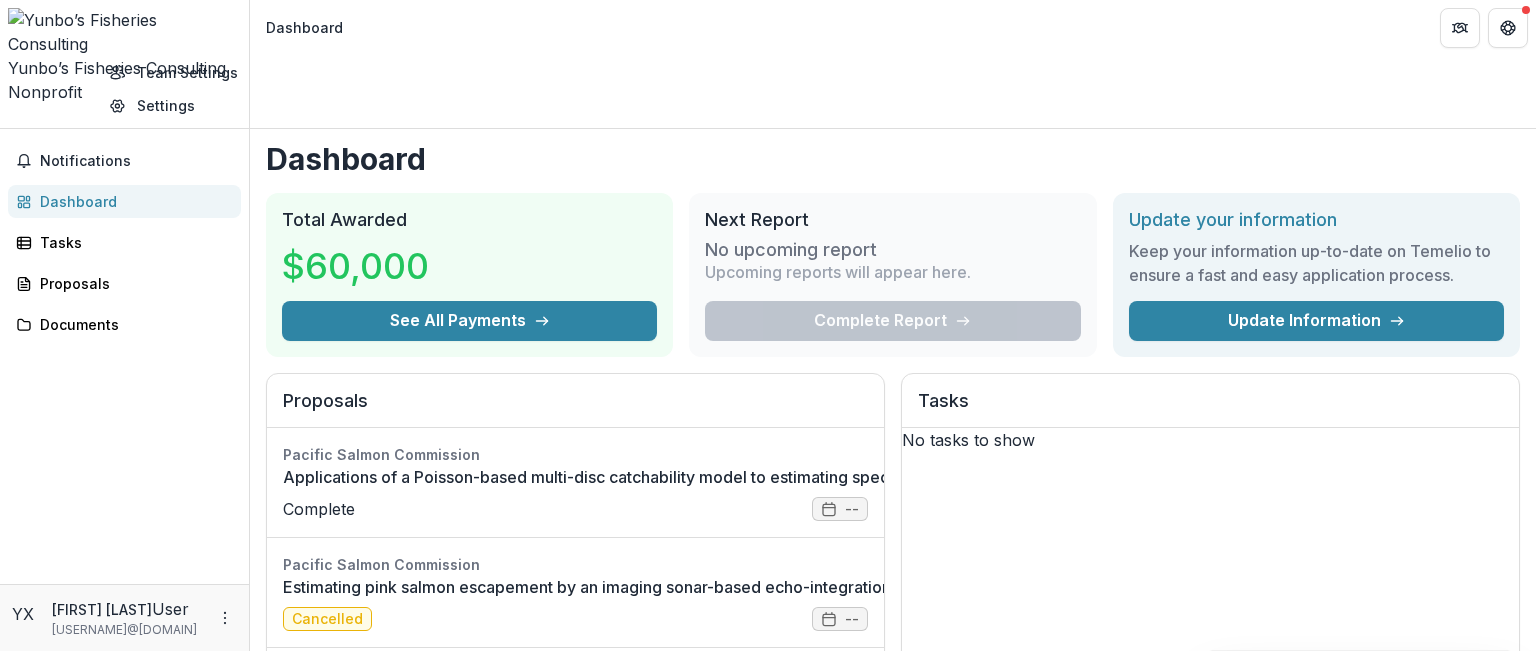 click on "Notifications Dashboard Tasks Proposals Documents" at bounding box center (124, 356) 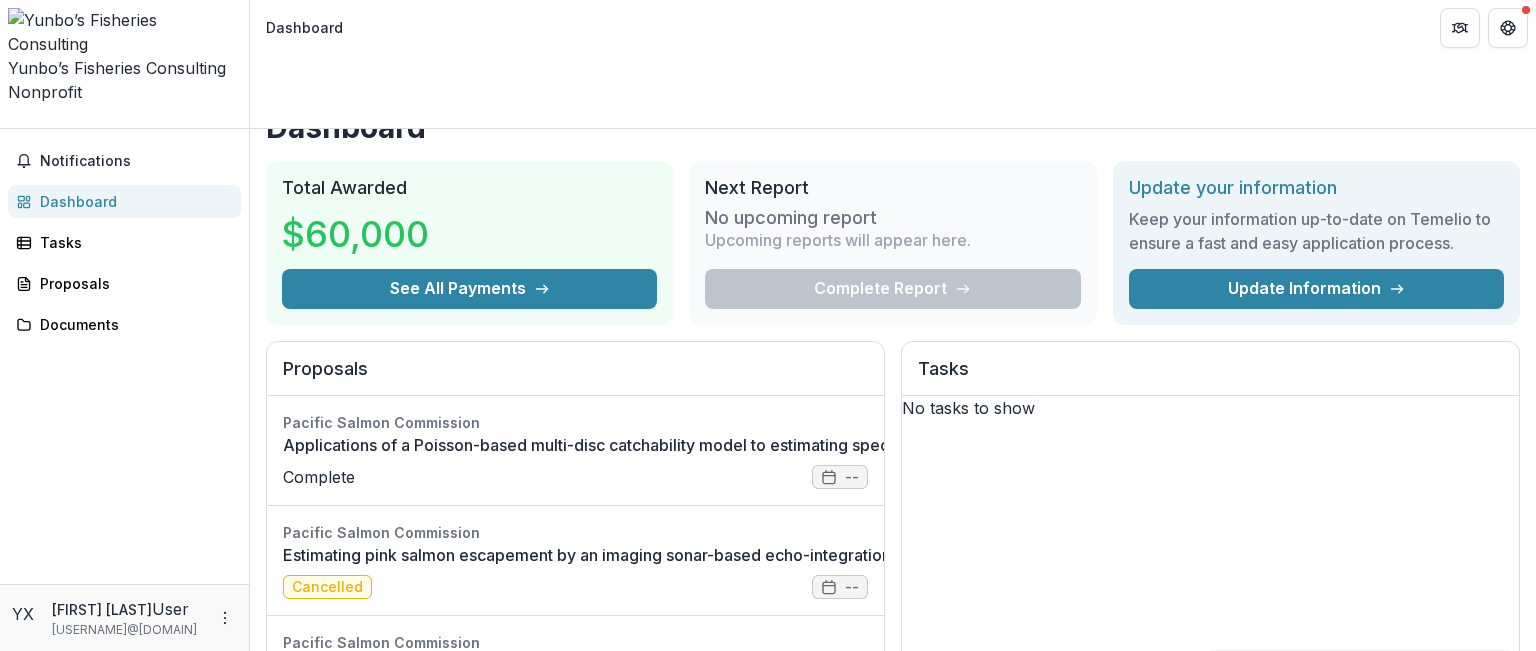 scroll, scrollTop: 0, scrollLeft: 0, axis: both 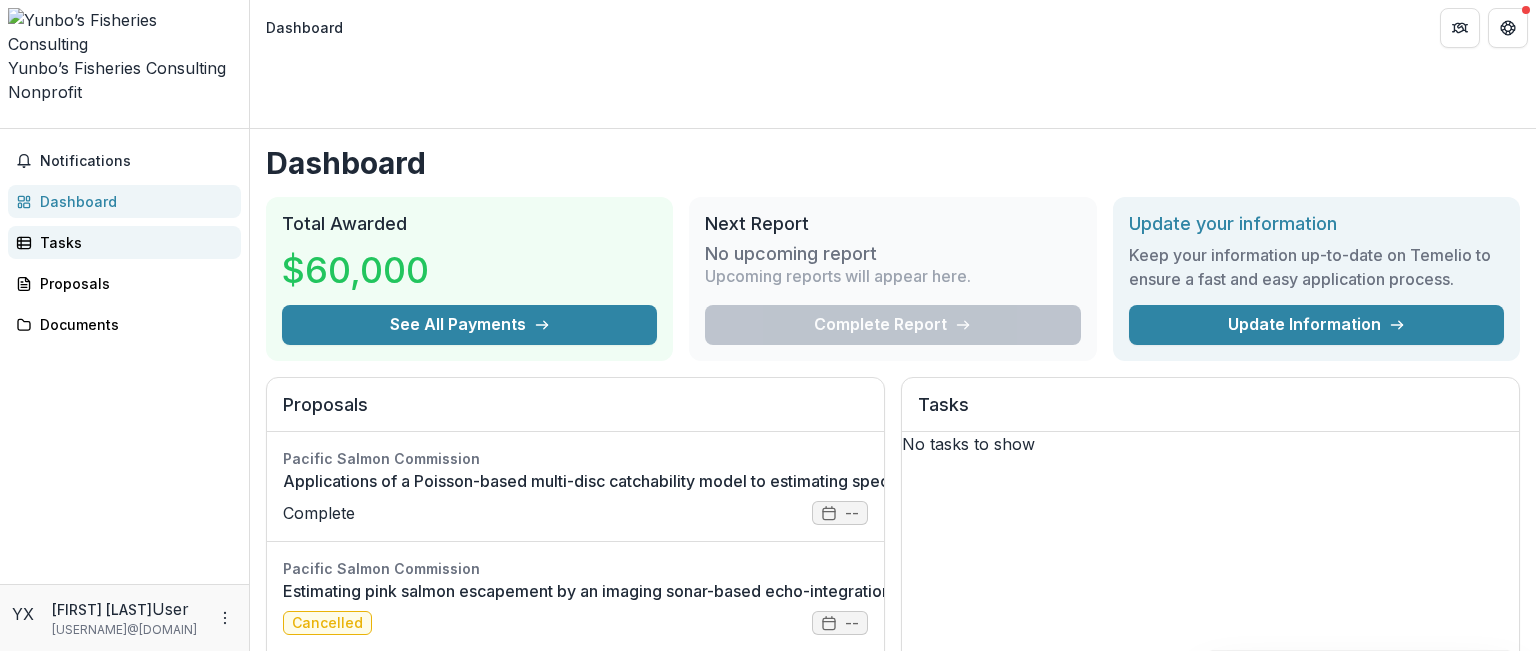 click on "Tasks" at bounding box center [132, 242] 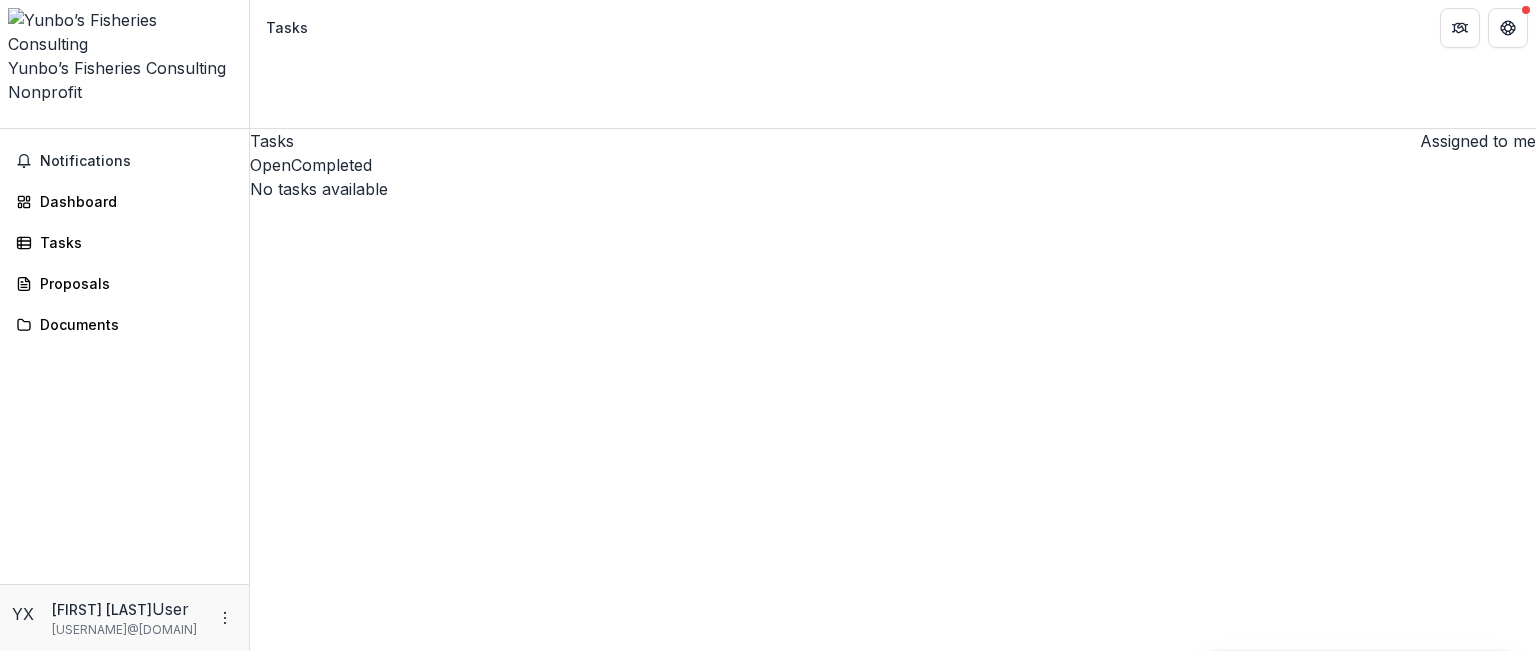 click on "Open" at bounding box center (270, 165) 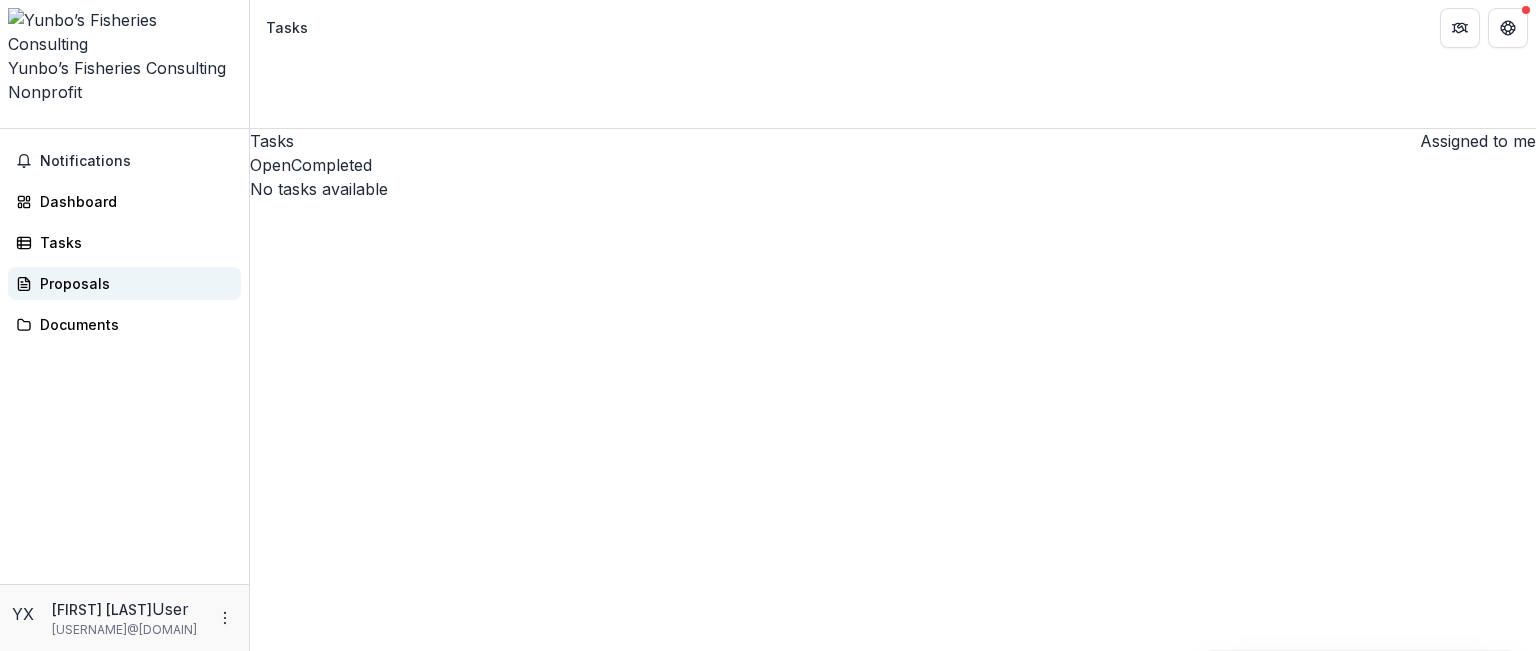 click on "Proposals" at bounding box center (132, 283) 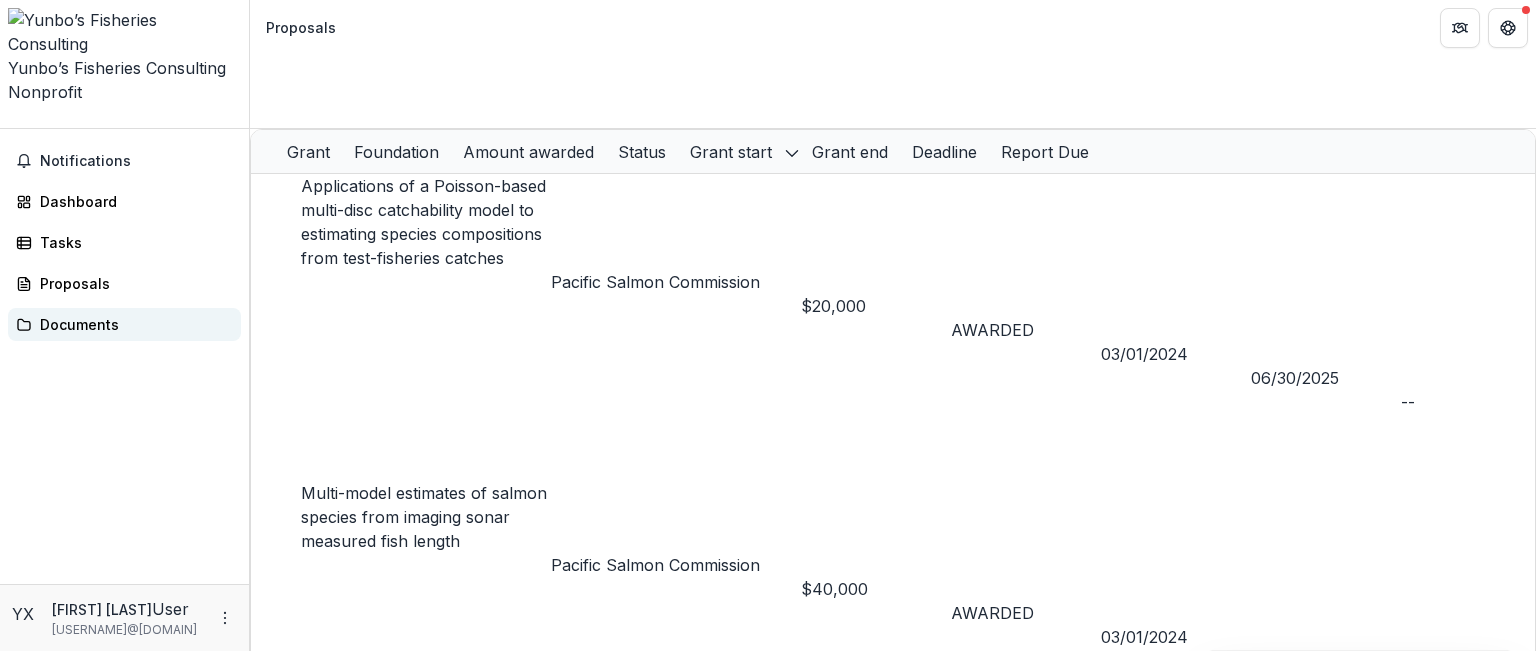 click on "Documents" at bounding box center [132, 324] 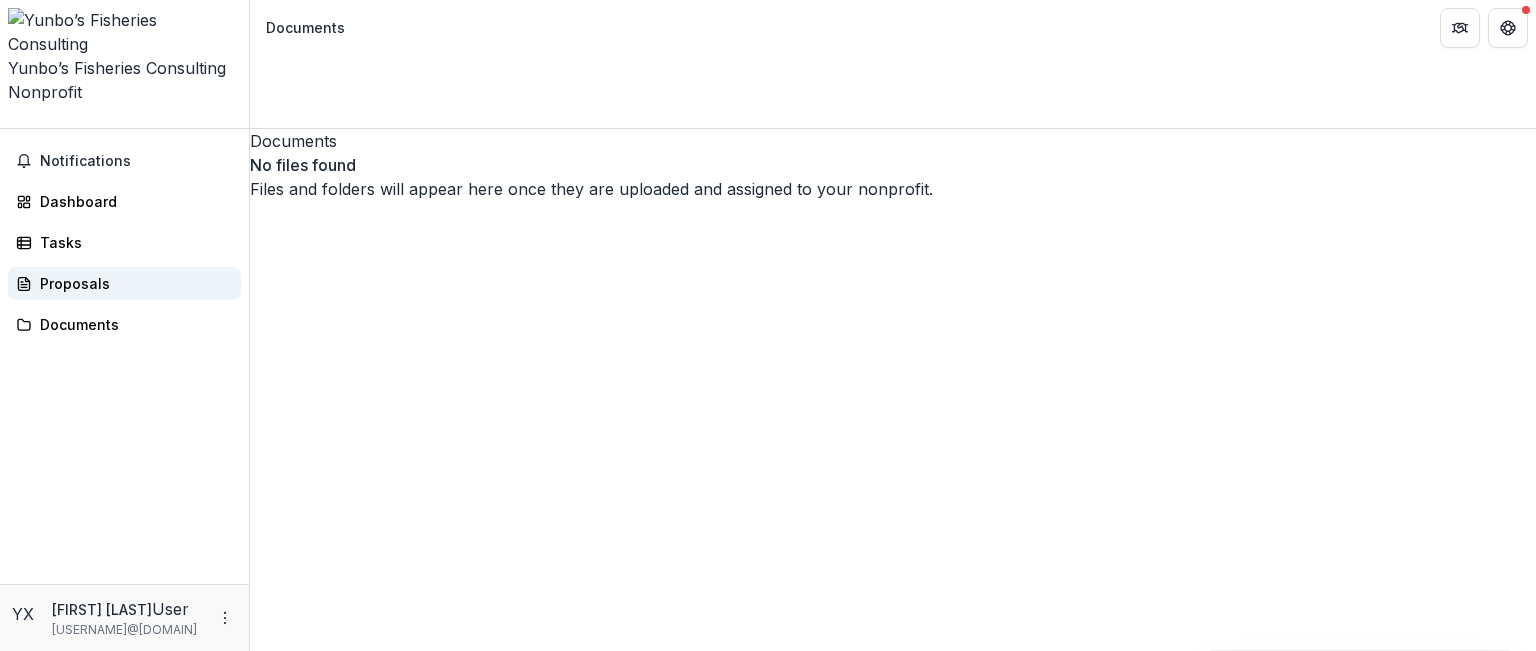 click on "Proposals" at bounding box center (132, 283) 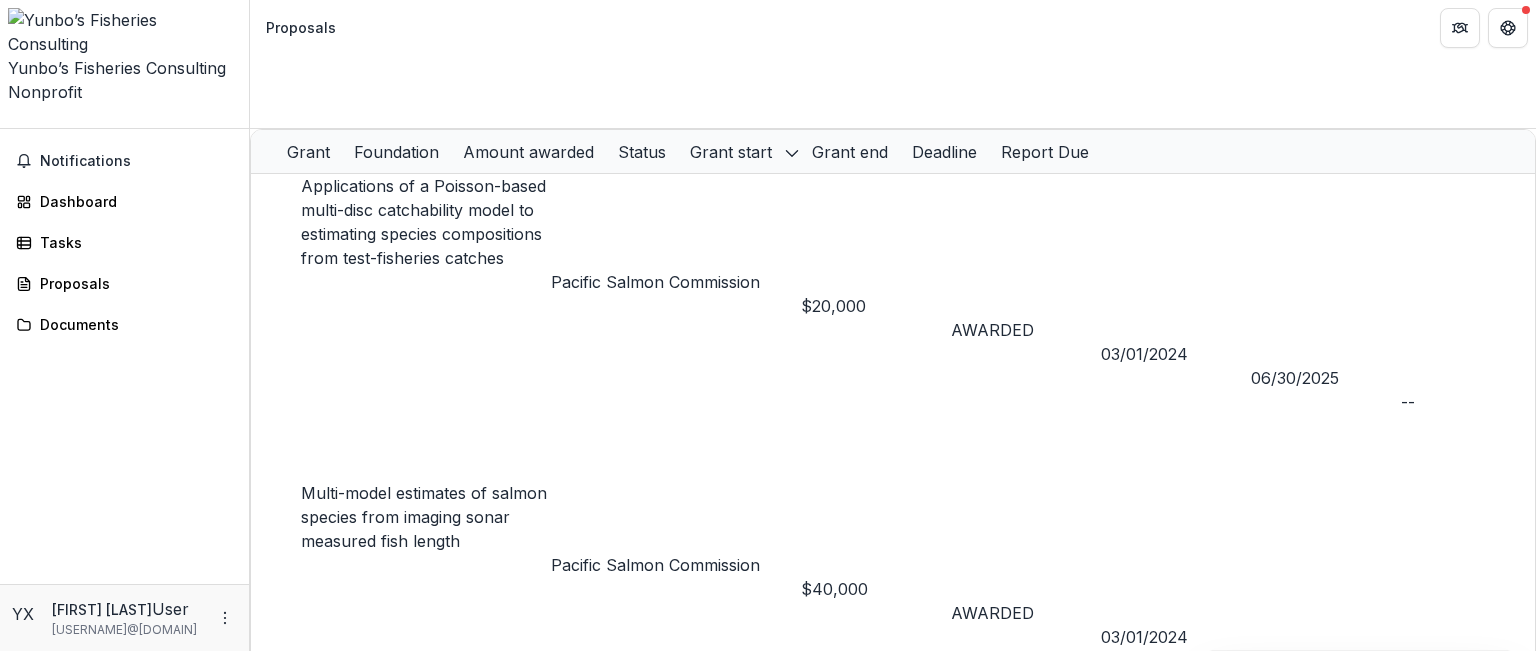 click 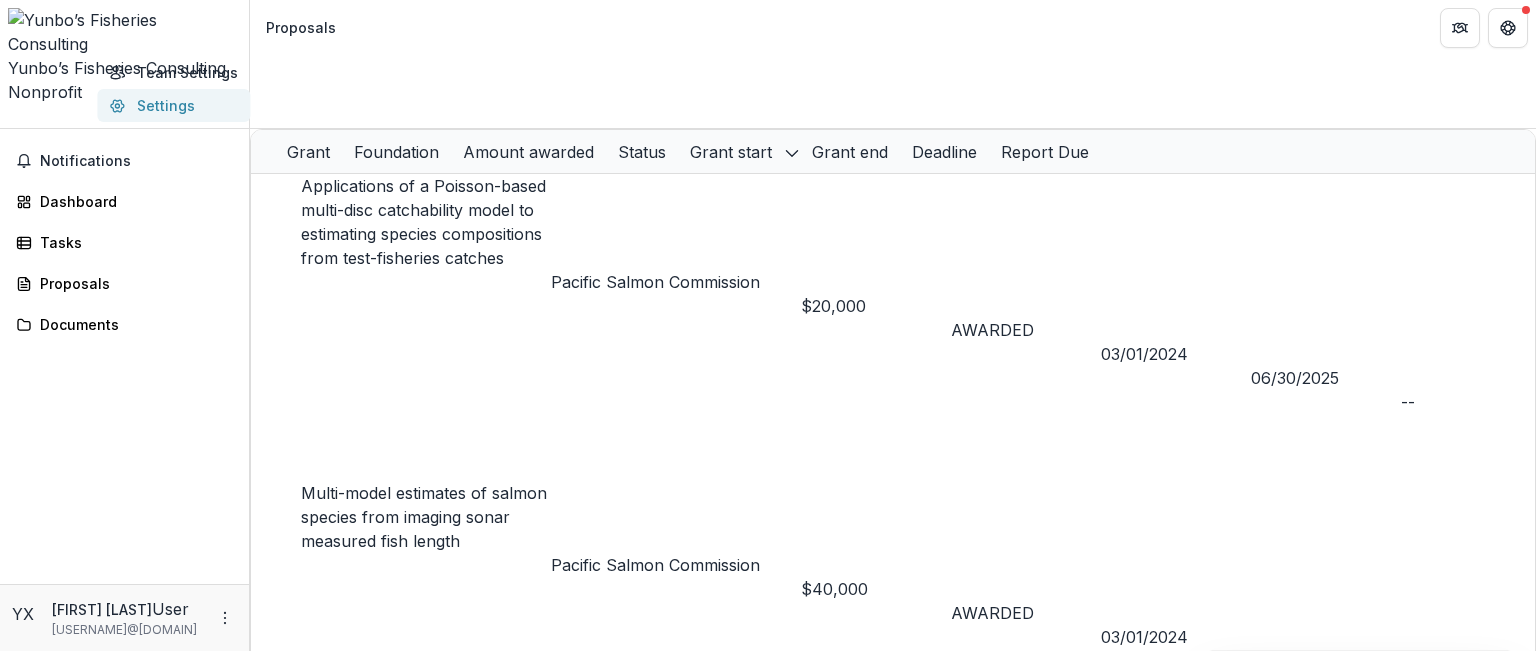 click on "Settings" at bounding box center [173, 105] 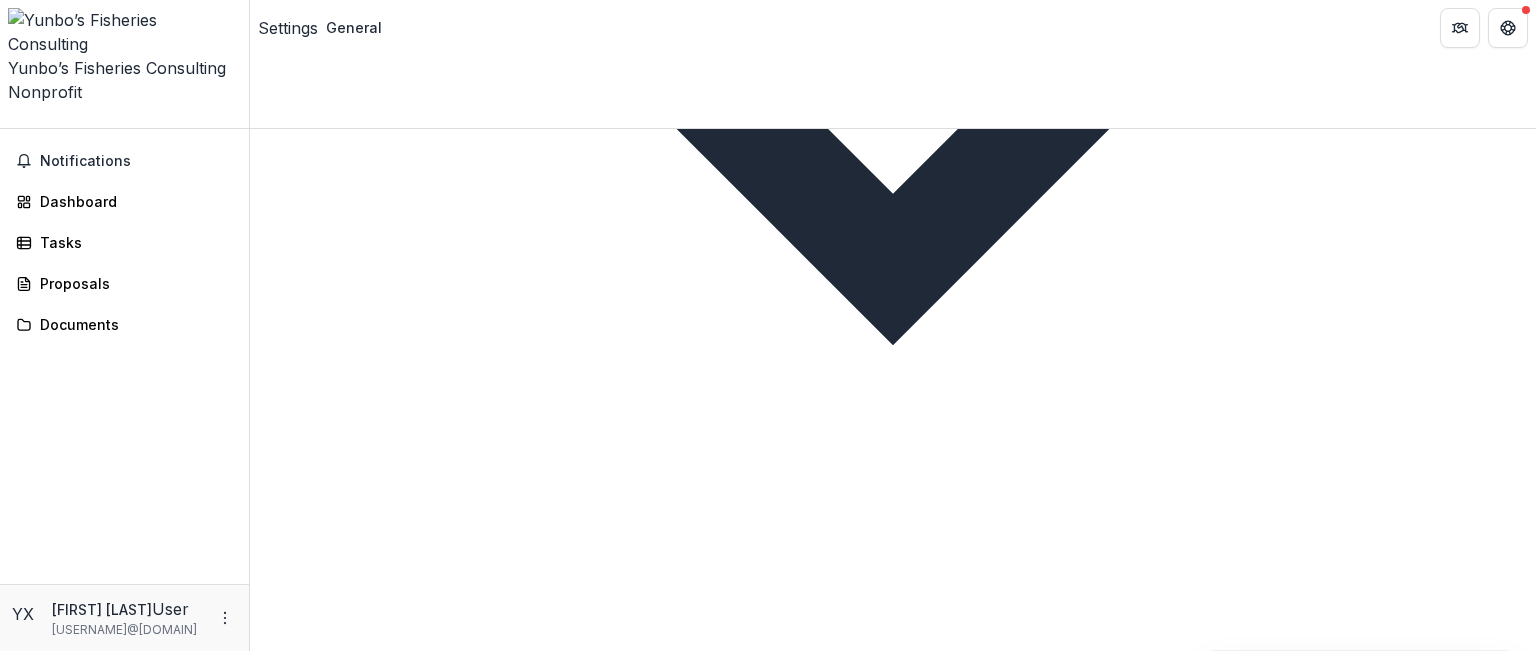 scroll, scrollTop: 2567, scrollLeft: 0, axis: vertical 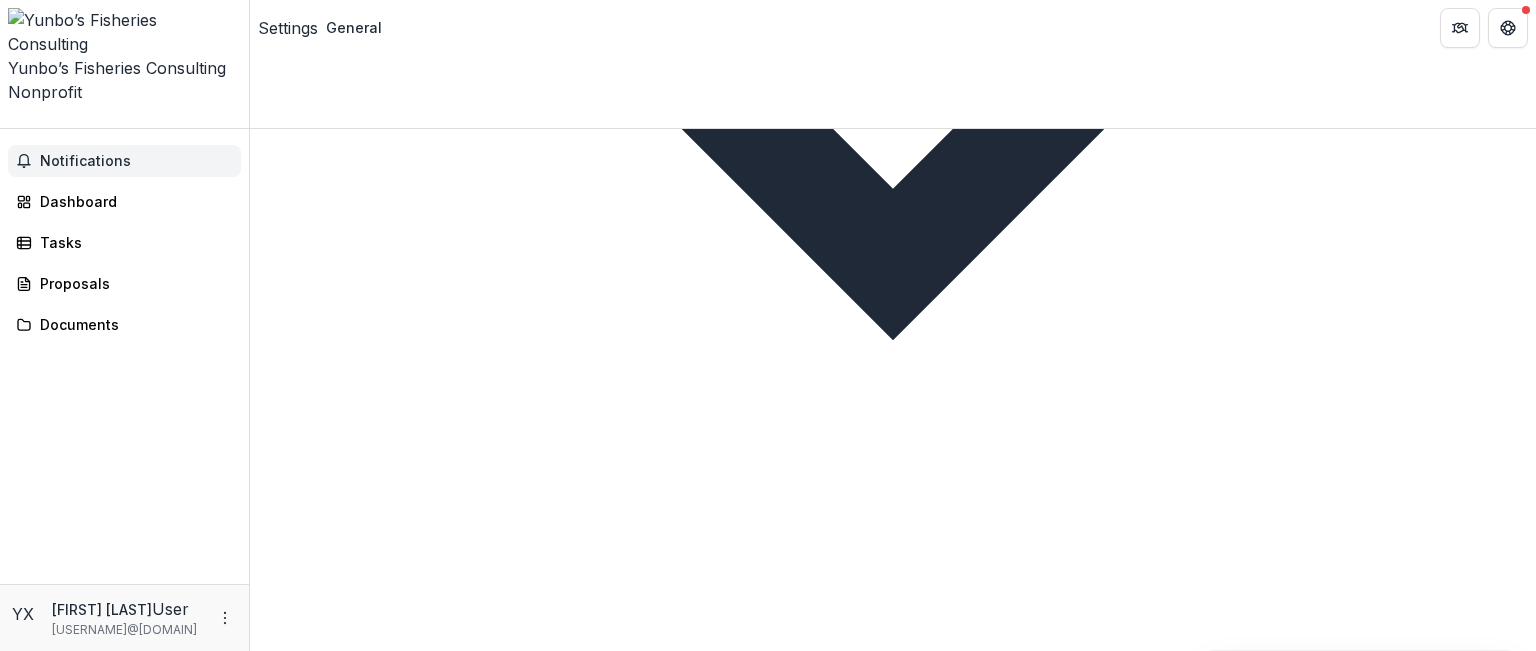 click on "Notifications" at bounding box center (136, 161) 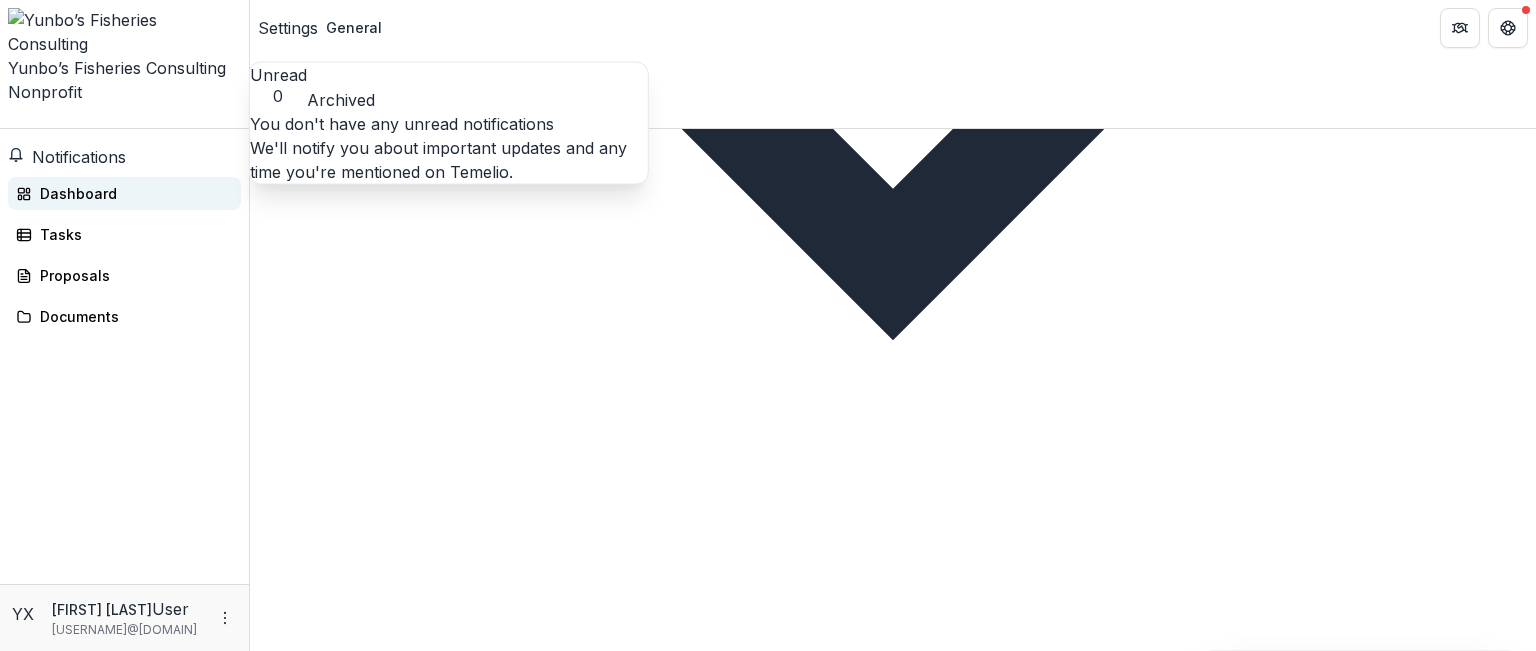 click on "Dashboard" at bounding box center [132, 193] 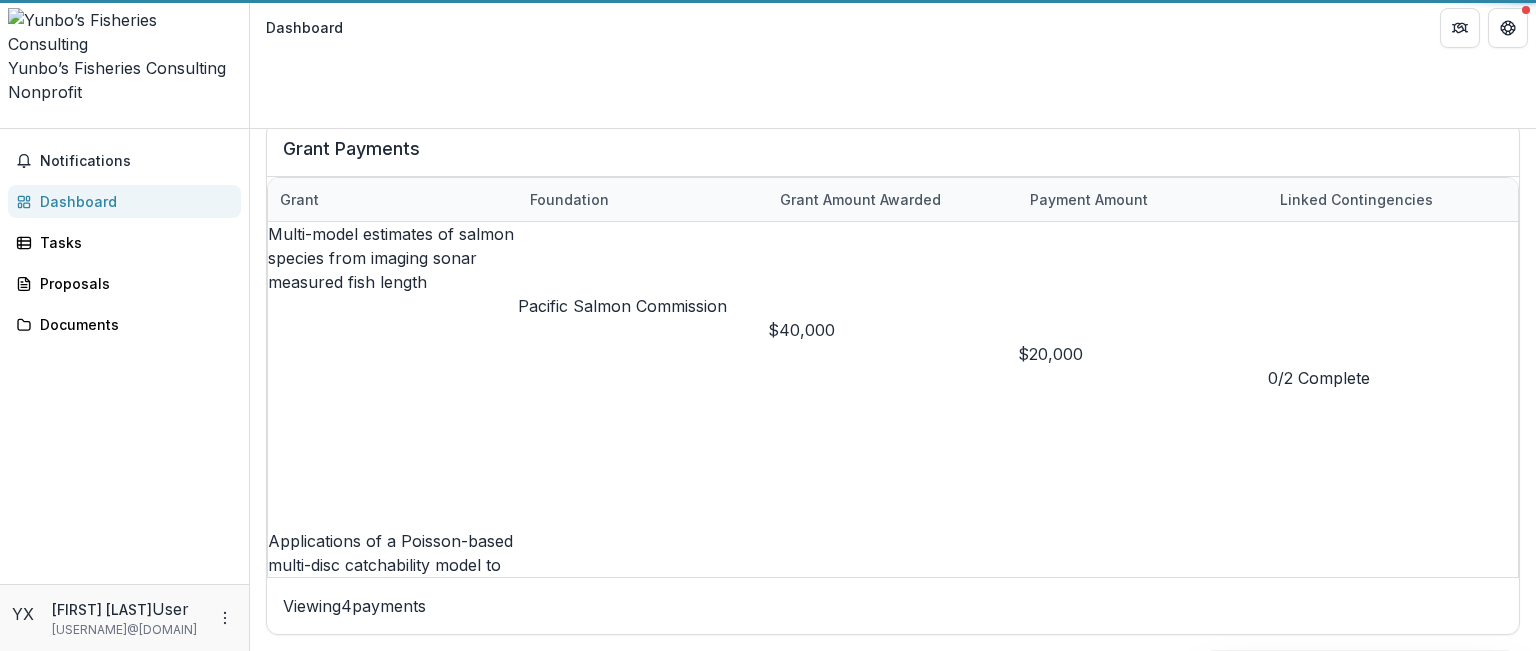 scroll, scrollTop: 674, scrollLeft: 0, axis: vertical 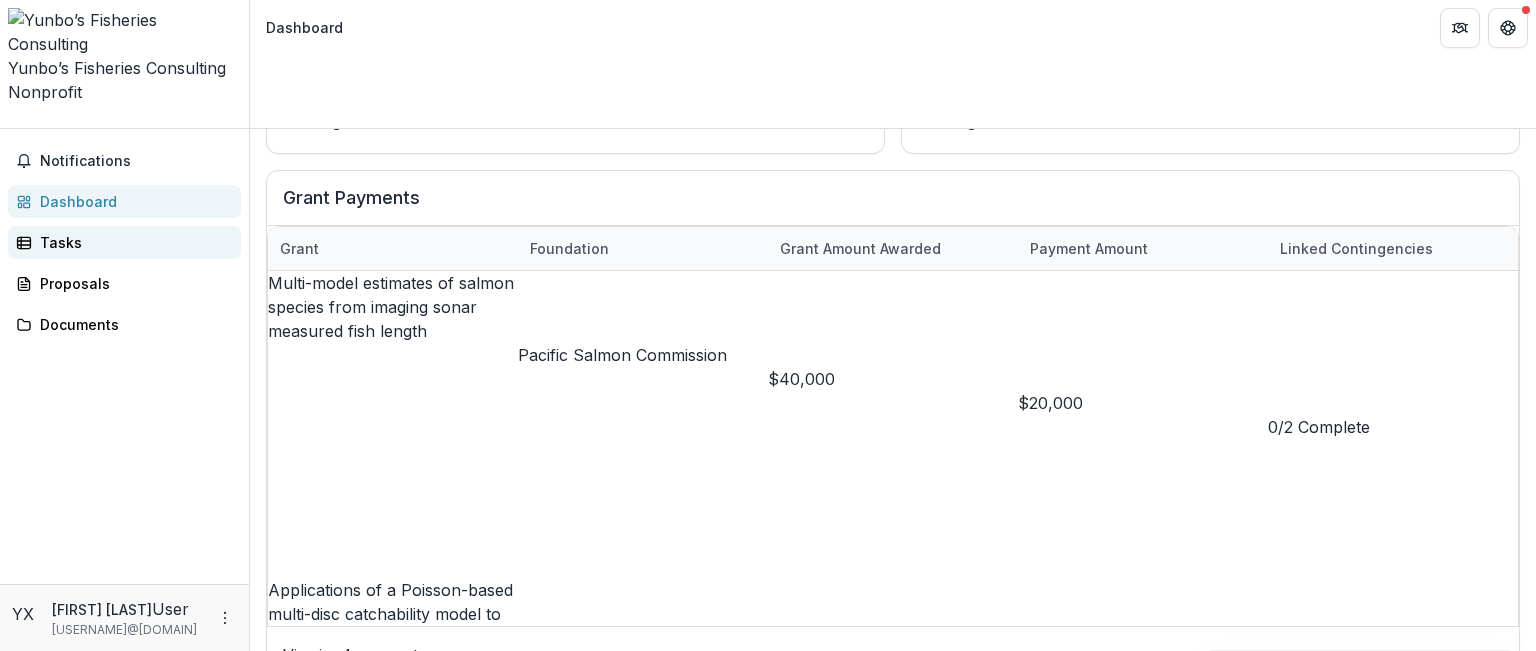 click on "Tasks" at bounding box center (132, 242) 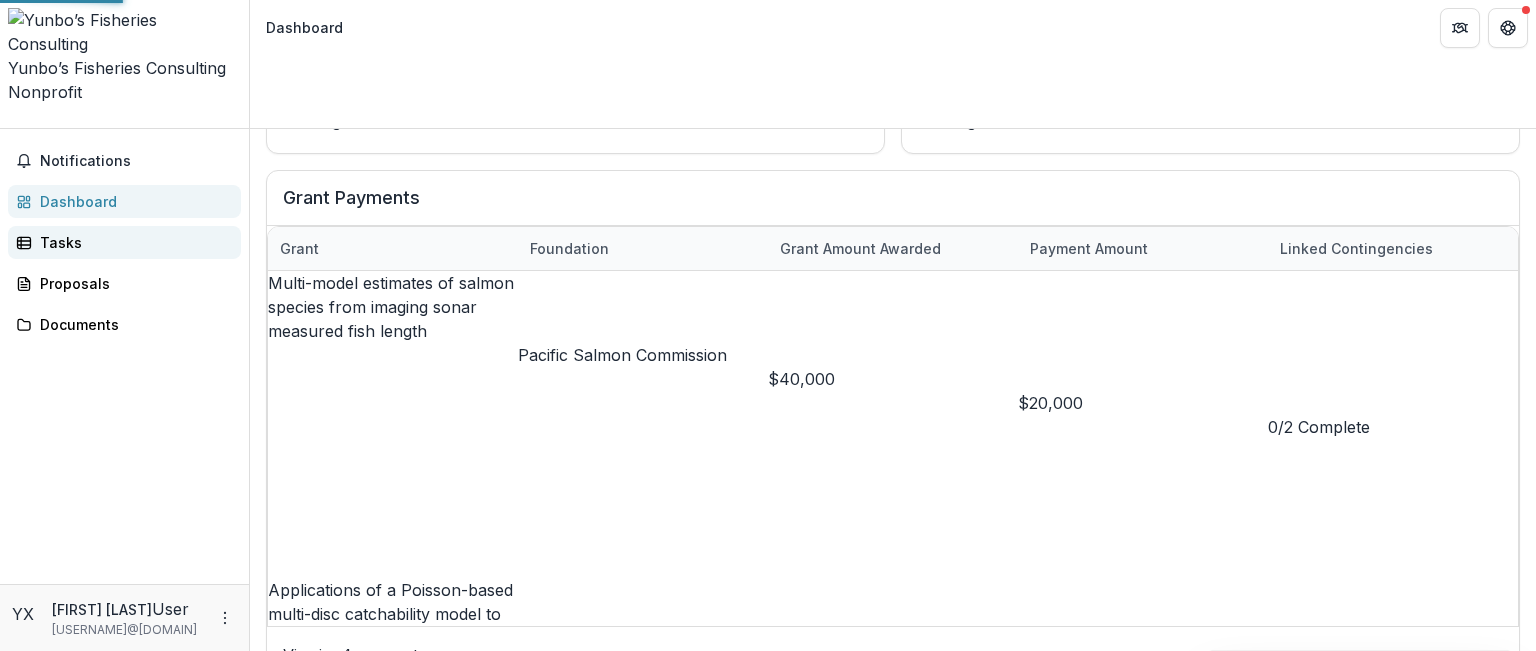 scroll, scrollTop: 0, scrollLeft: 0, axis: both 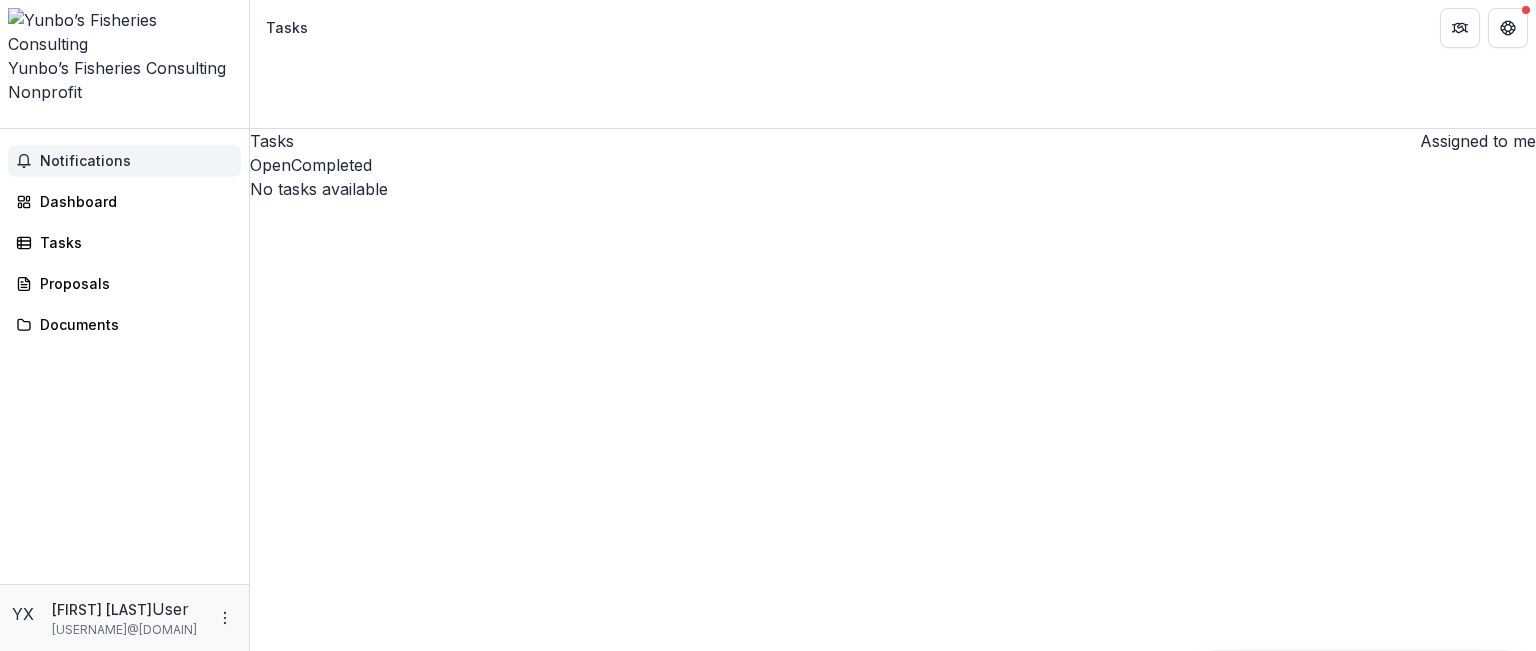 click on "Notifications" at bounding box center (136, 161) 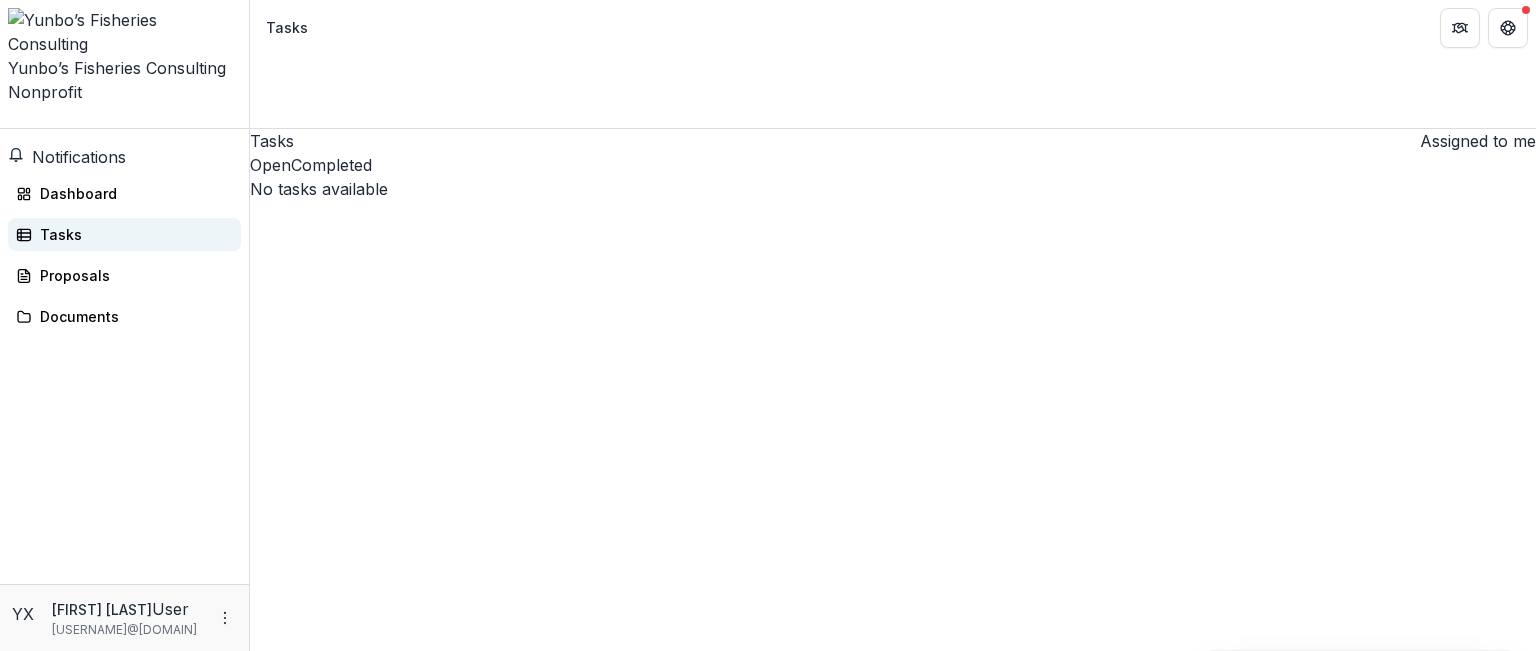 click on "Tasks" at bounding box center [132, 234] 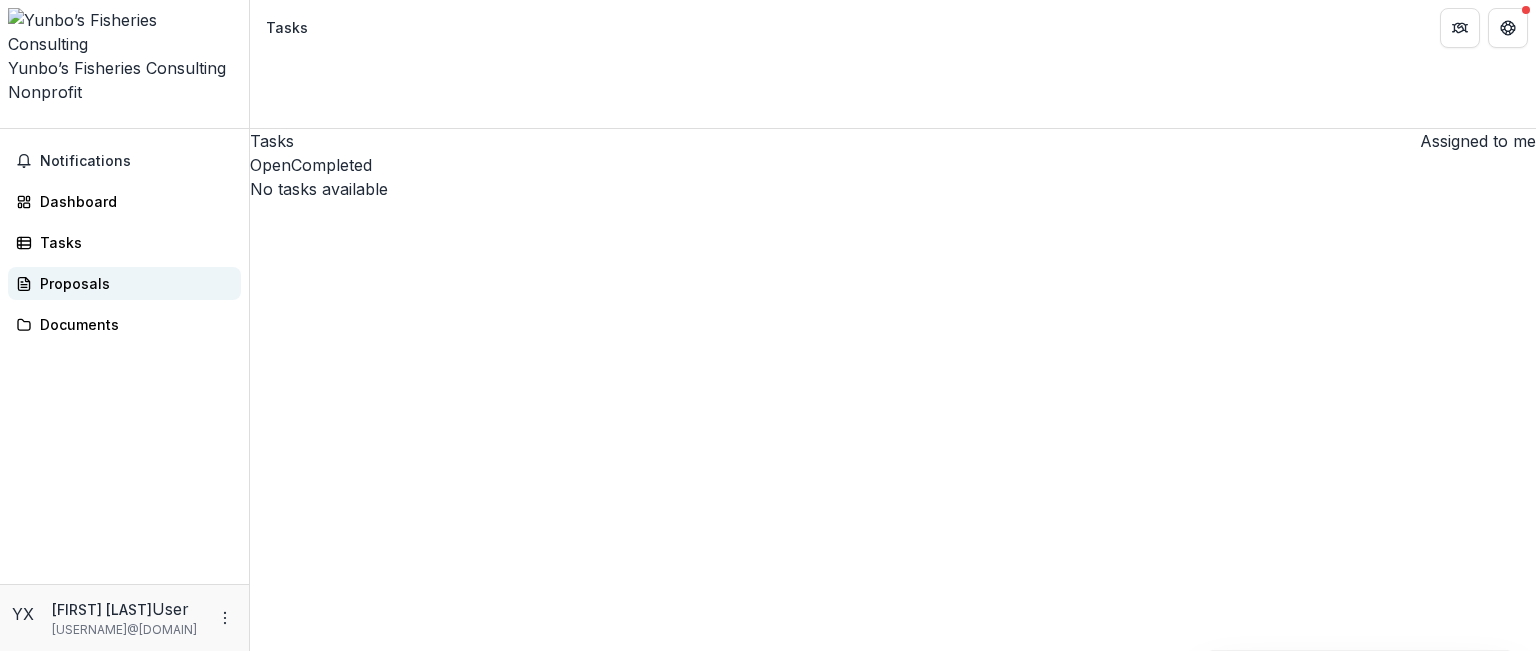 click on "Proposals" at bounding box center (132, 283) 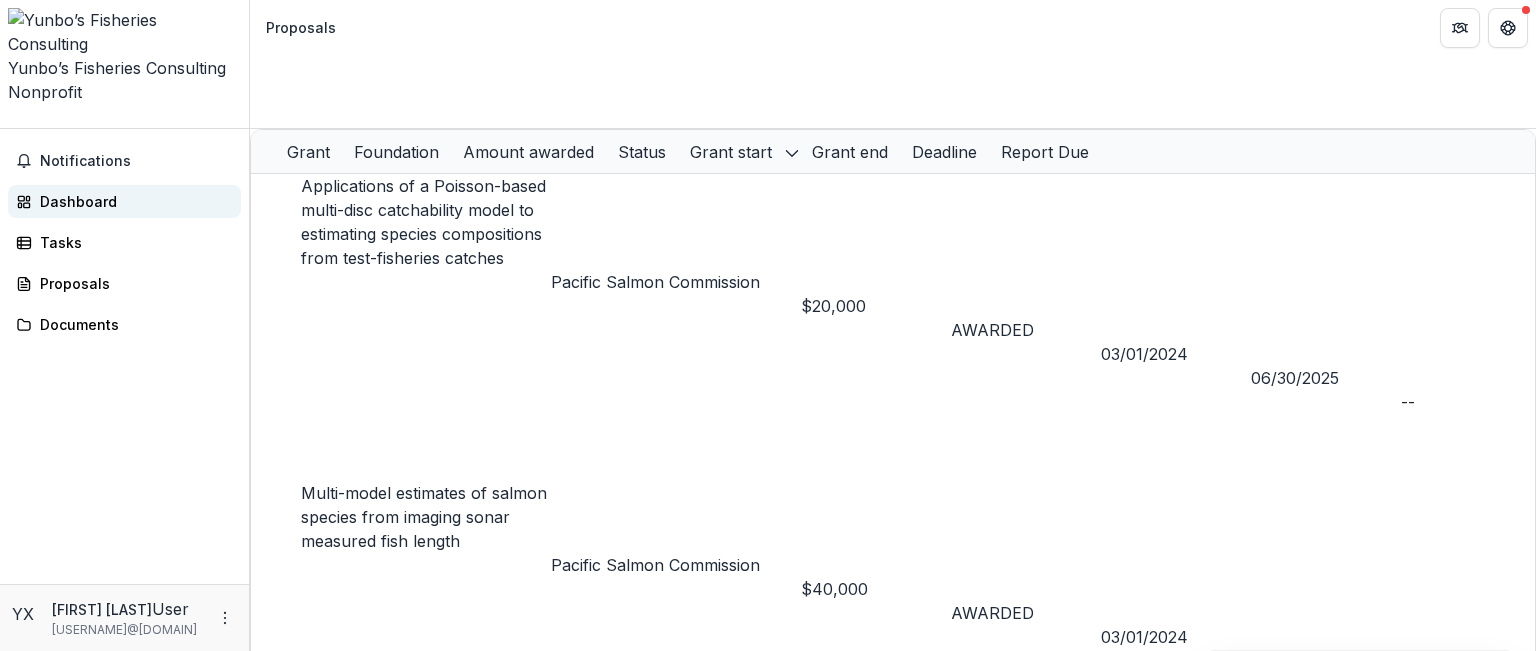 click on "Dashboard" at bounding box center (132, 201) 